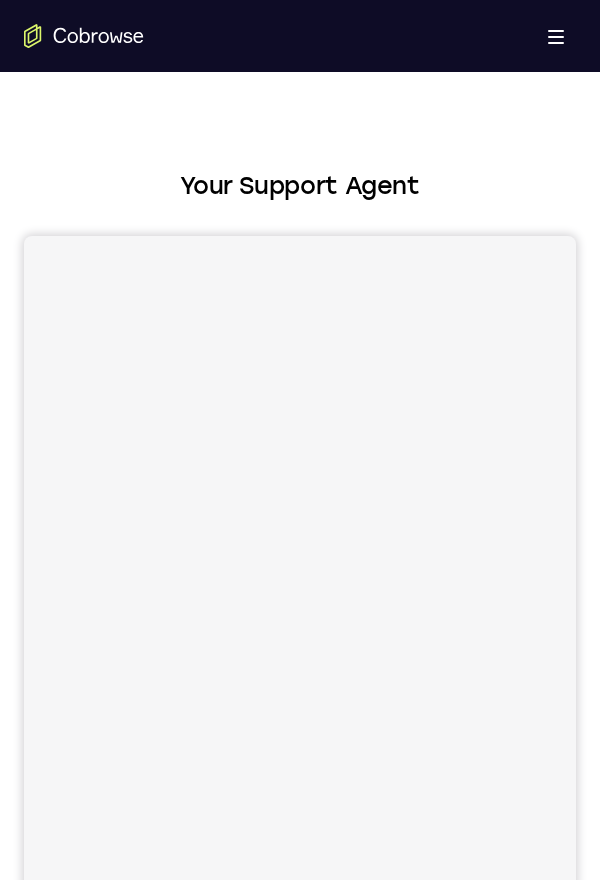 scroll, scrollTop: 0, scrollLeft: 0, axis: both 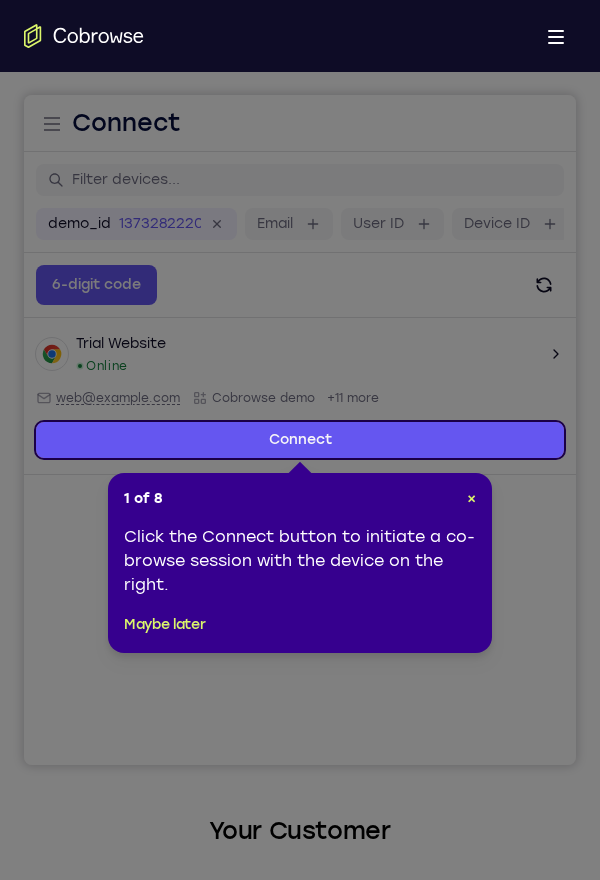 click on "Maybe later" at bounding box center (164, 625) 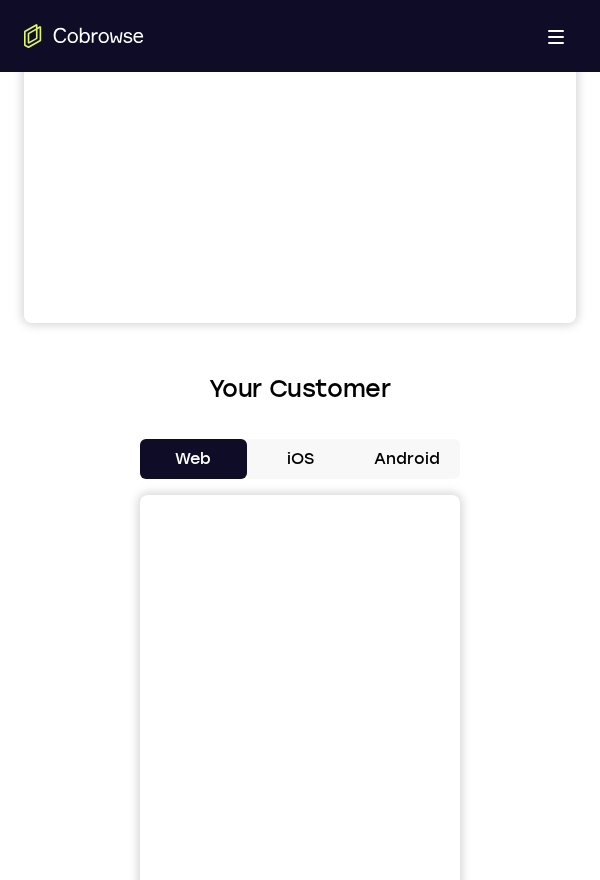scroll, scrollTop: 595, scrollLeft: 0, axis: vertical 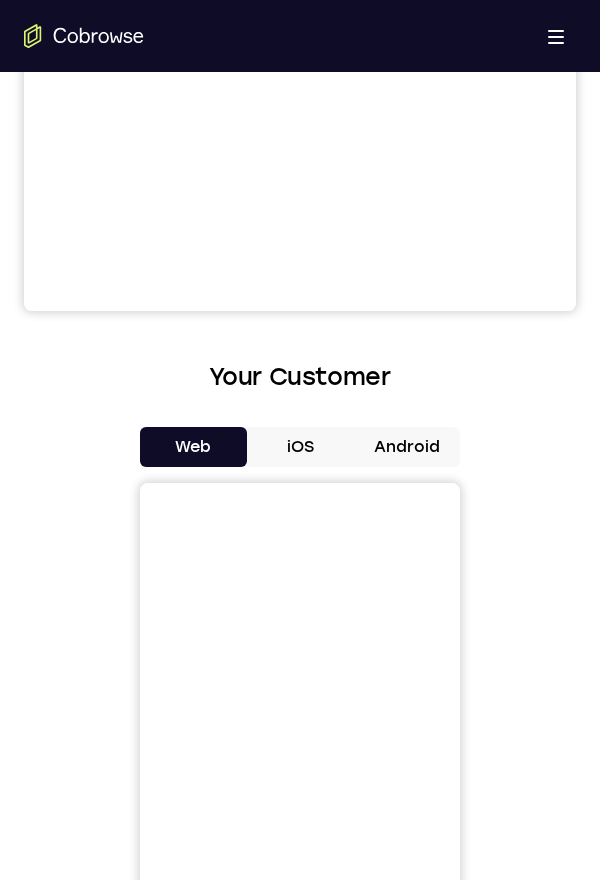 click on "Android" at bounding box center (406, 447) 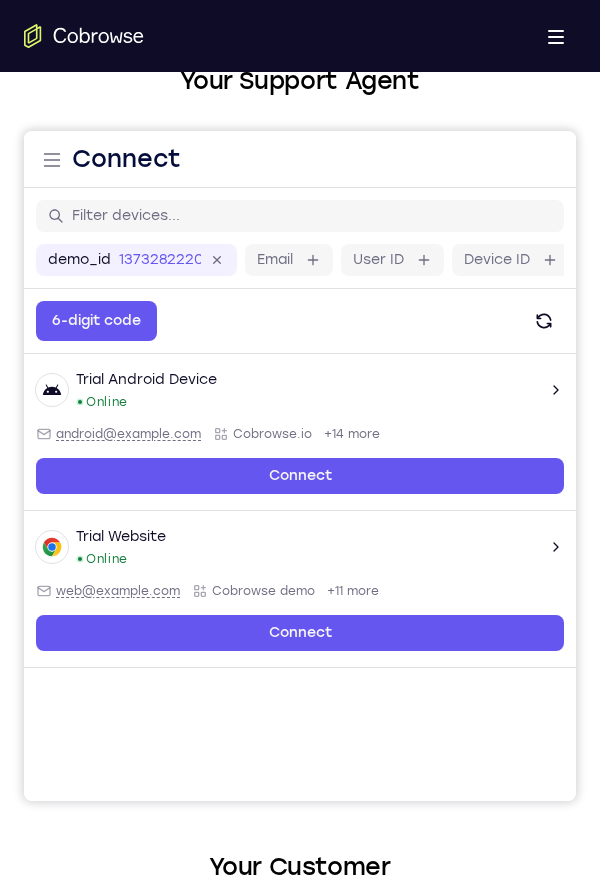 scroll, scrollTop: 114, scrollLeft: 0, axis: vertical 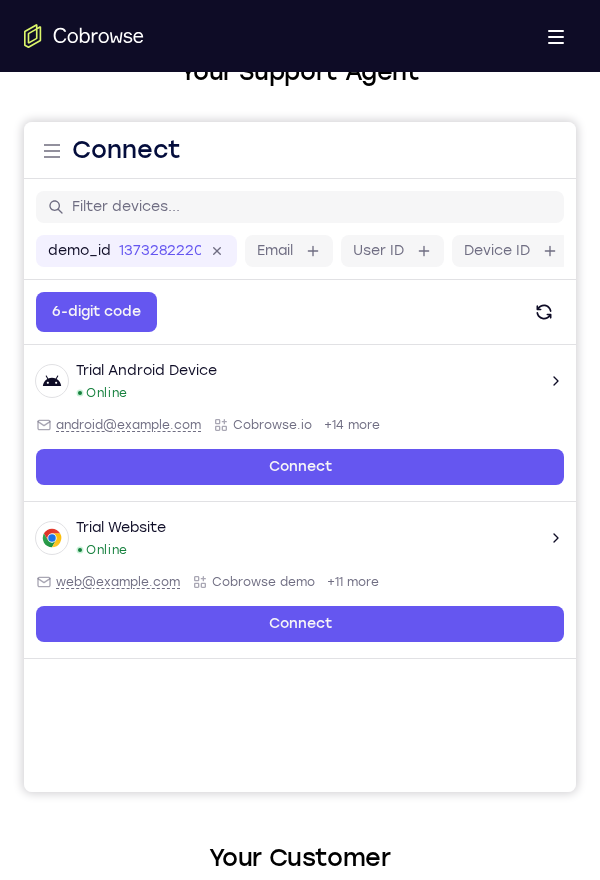 click on "Trial Android Device Online android@example.com Cobrowse.io +14 more android@example.com Cobrowse.io +14 more" at bounding box center (300, 381) 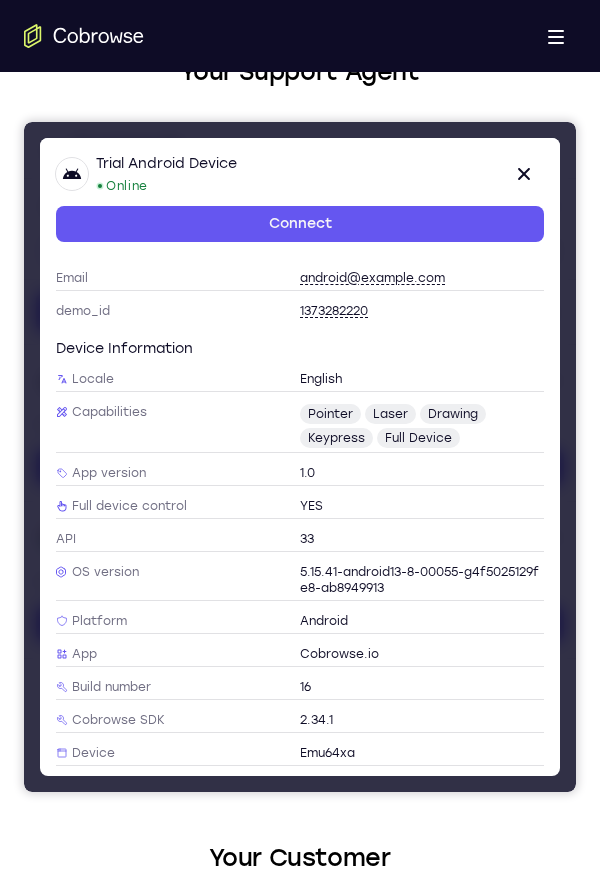 scroll, scrollTop: 0, scrollLeft: 0, axis: both 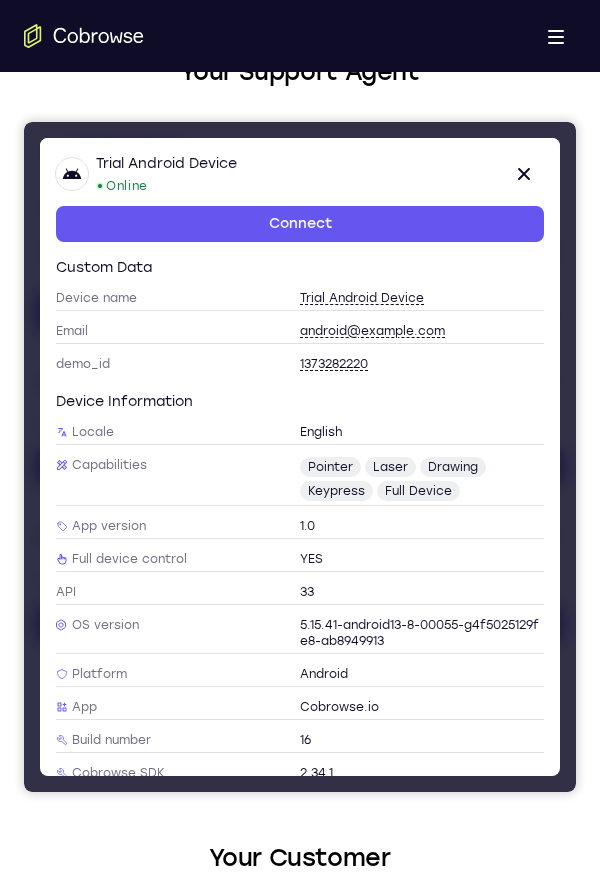 click 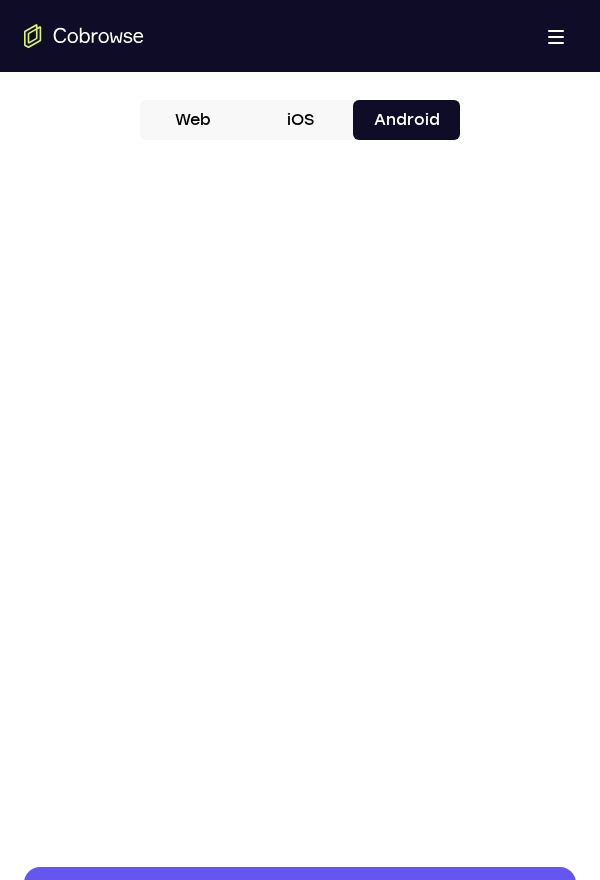 scroll, scrollTop: 923, scrollLeft: 0, axis: vertical 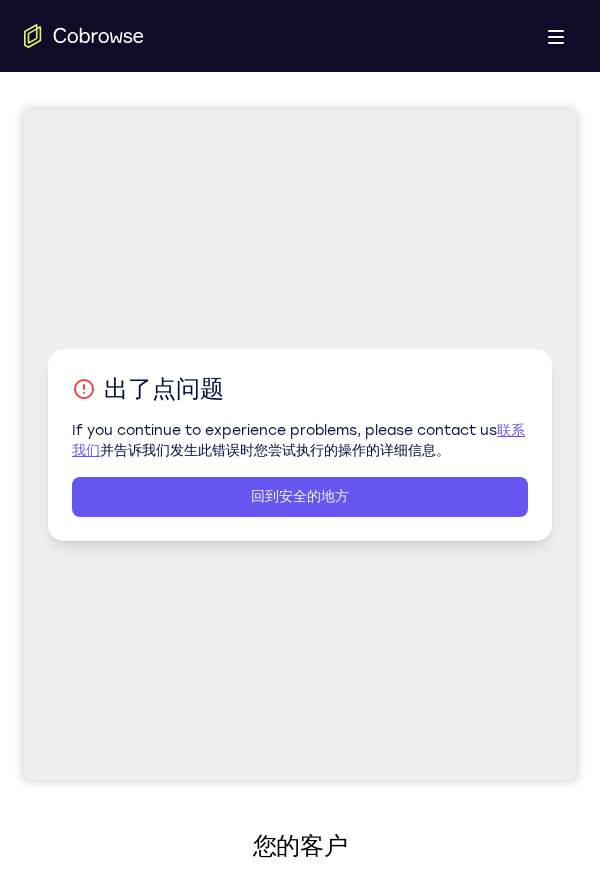 click on "回到安全的地方" at bounding box center (300, 497) 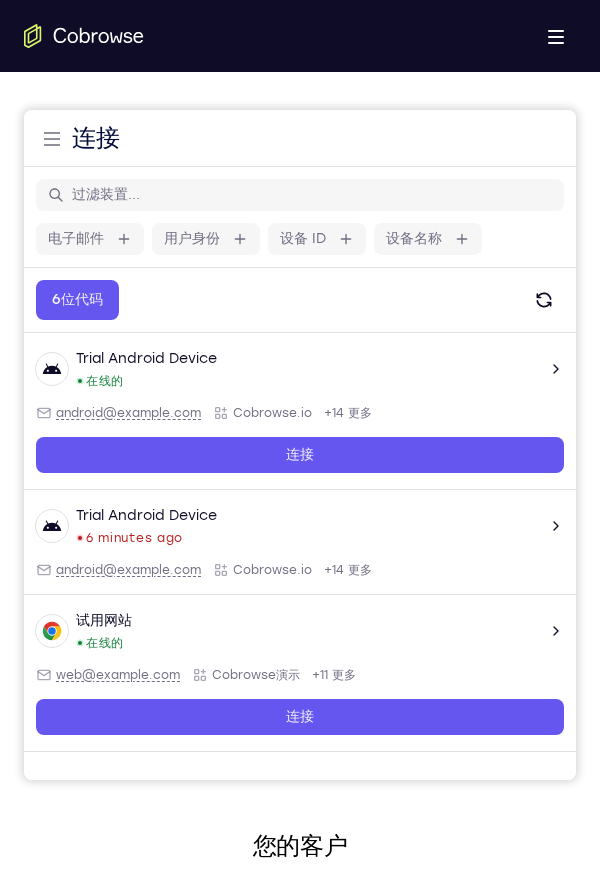 click on "连接" at bounding box center [300, 455] 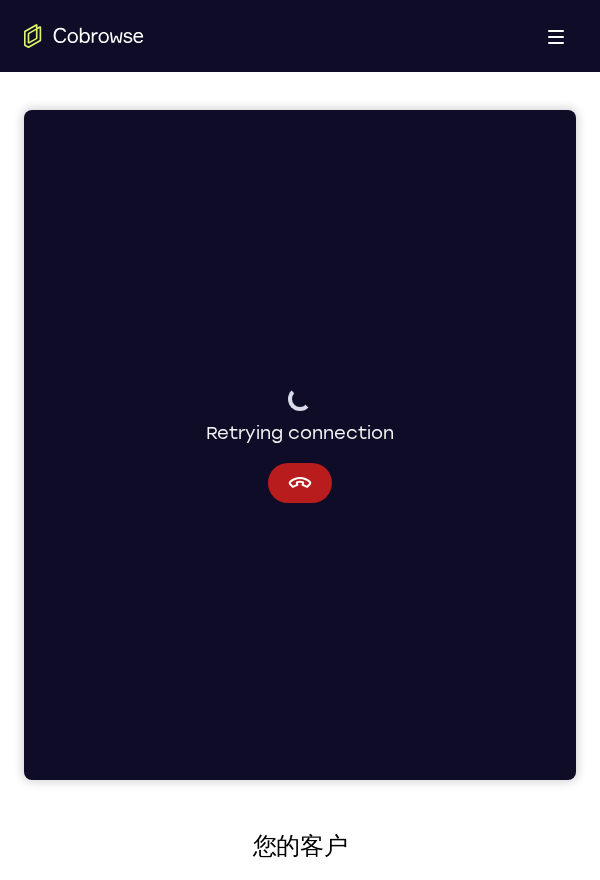 click on "Your support agent Your customer Network iOS Android Next Steps We would be happy to provide a product demo, answer any technical questions, or share best practices. Create an account Contact Sales" at bounding box center (300, 1014) 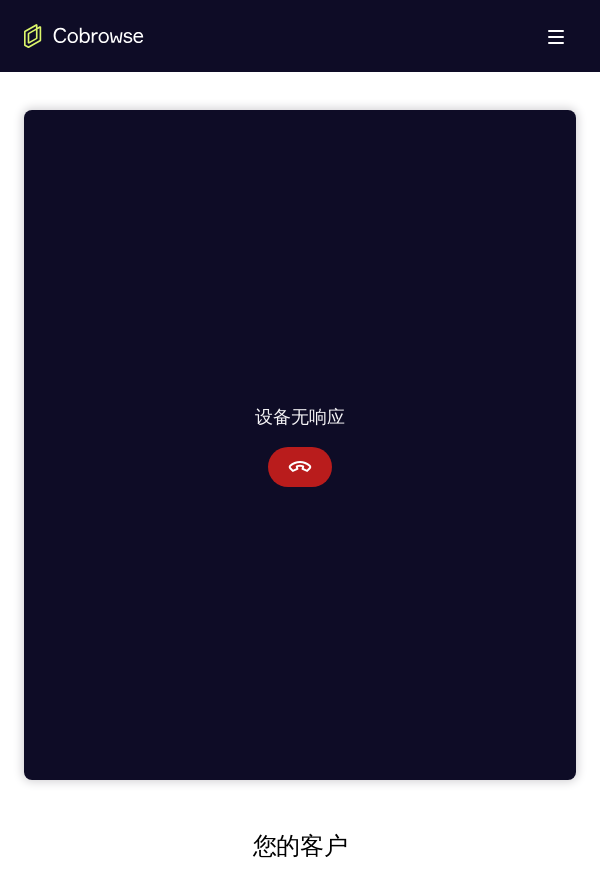 click at bounding box center [300, 467] 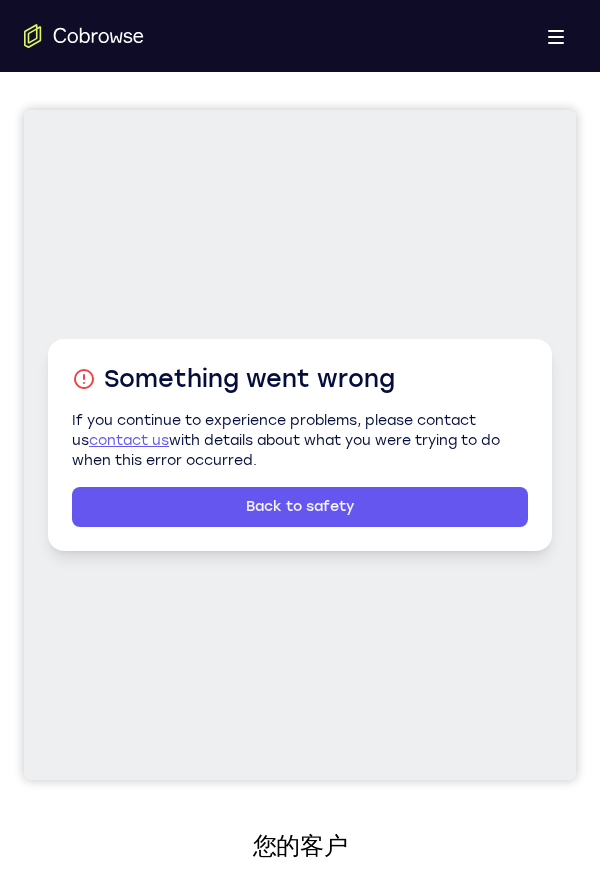 click on "Back to safety" at bounding box center [300, 507] 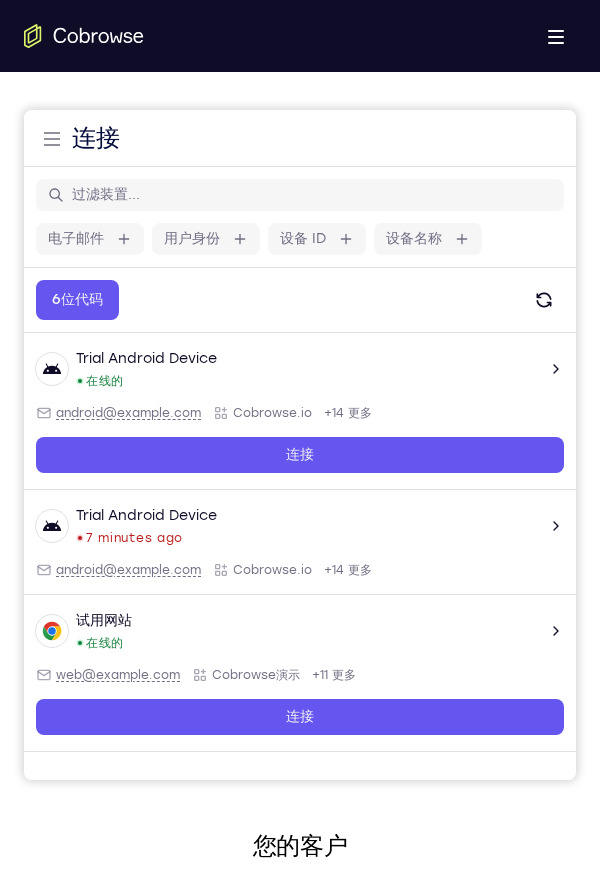 click on "连接" at bounding box center (300, 455) 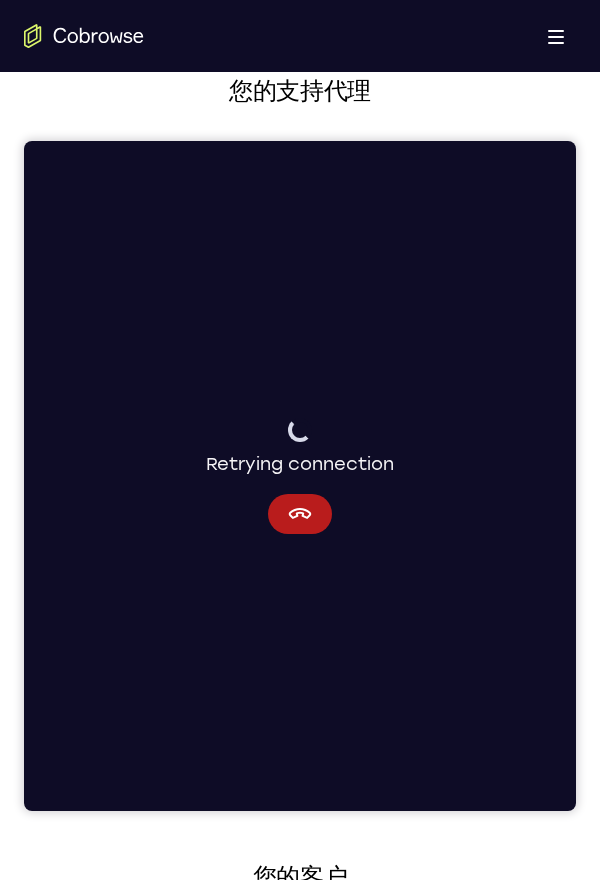 scroll, scrollTop: 97, scrollLeft: 0, axis: vertical 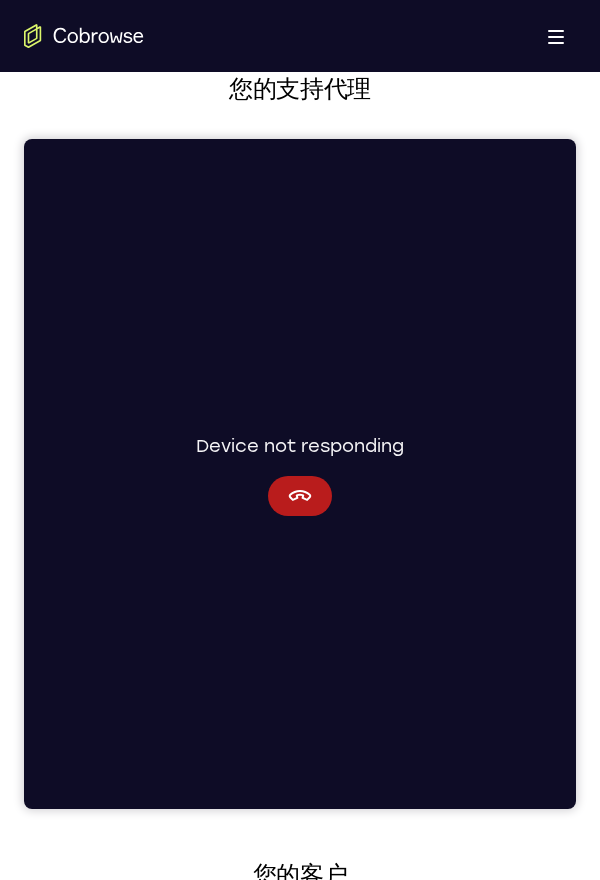 click 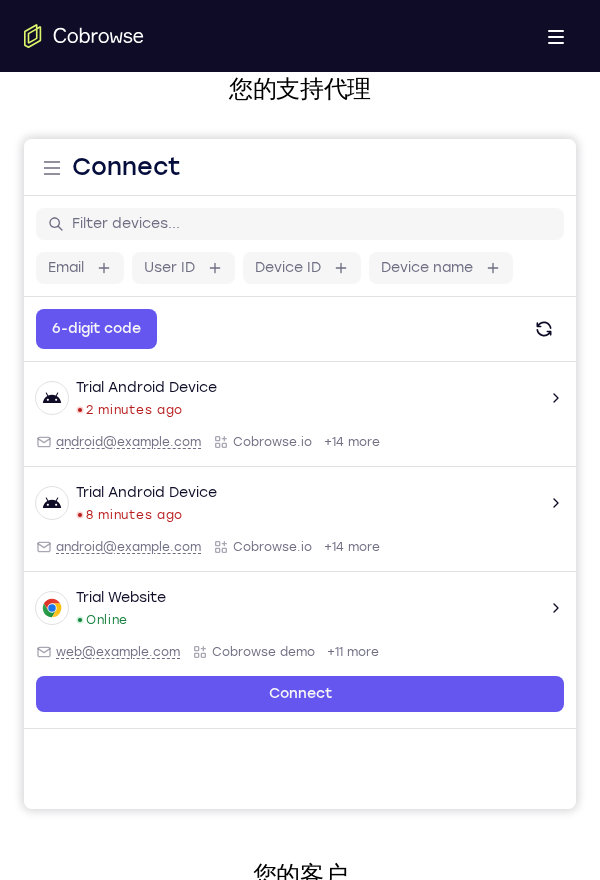 type 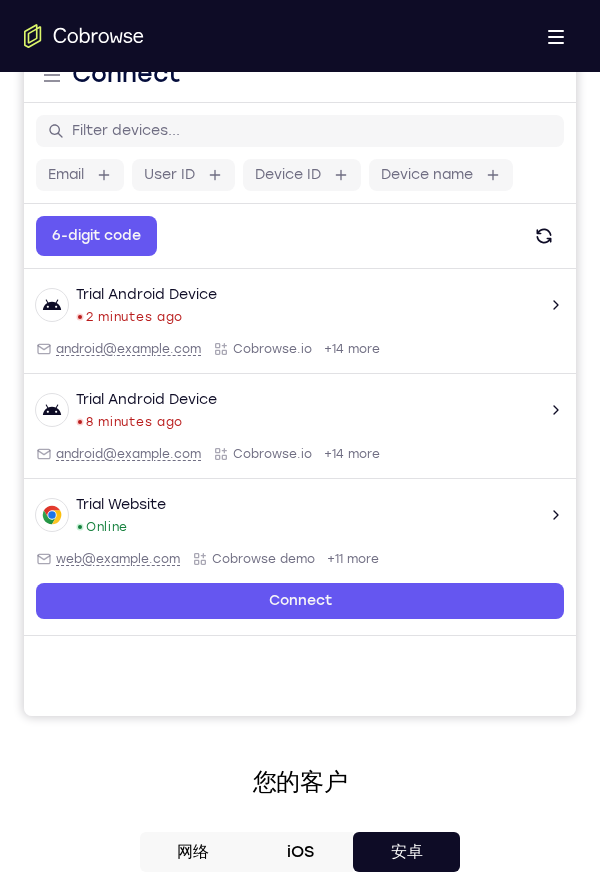 scroll, scrollTop: 199, scrollLeft: 0, axis: vertical 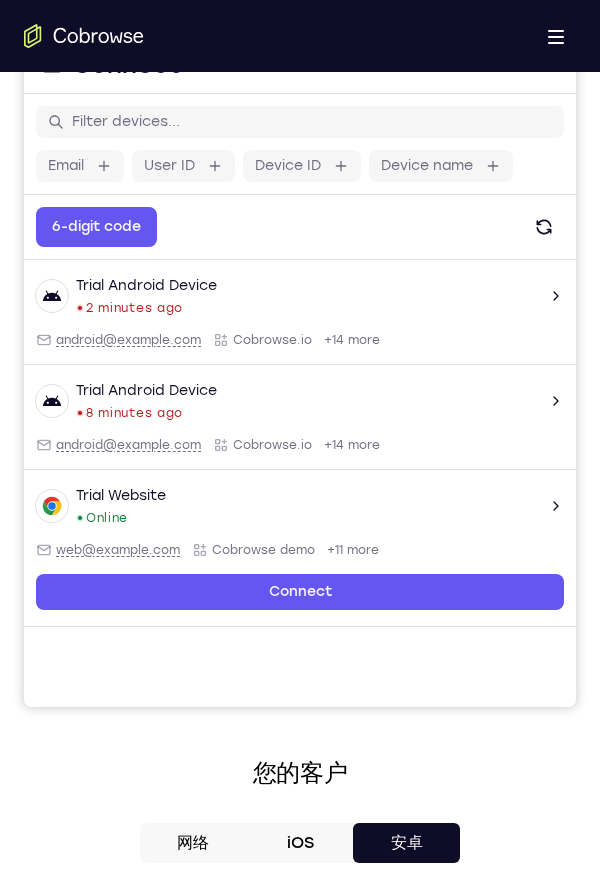 click on "android@example.com" at bounding box center [128, 445] 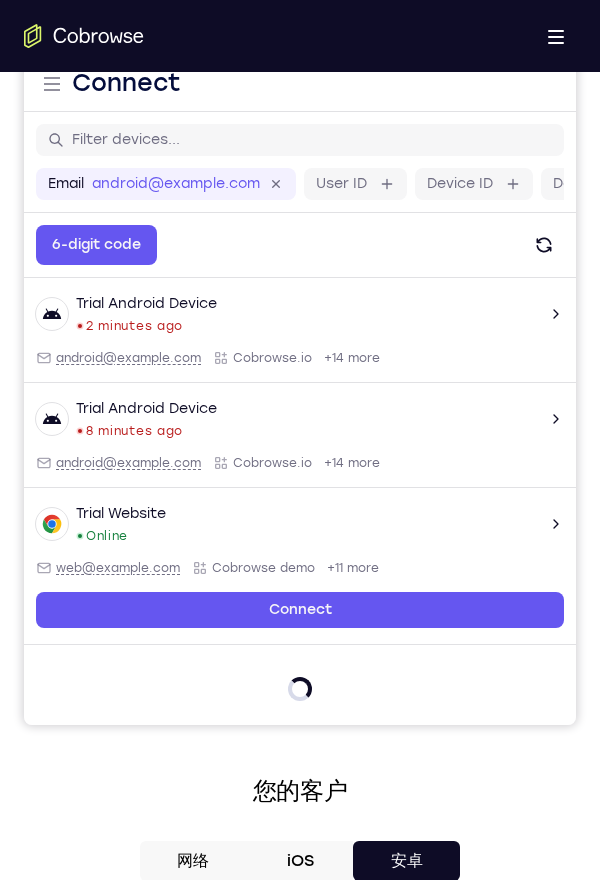 scroll, scrollTop: 187, scrollLeft: 0, axis: vertical 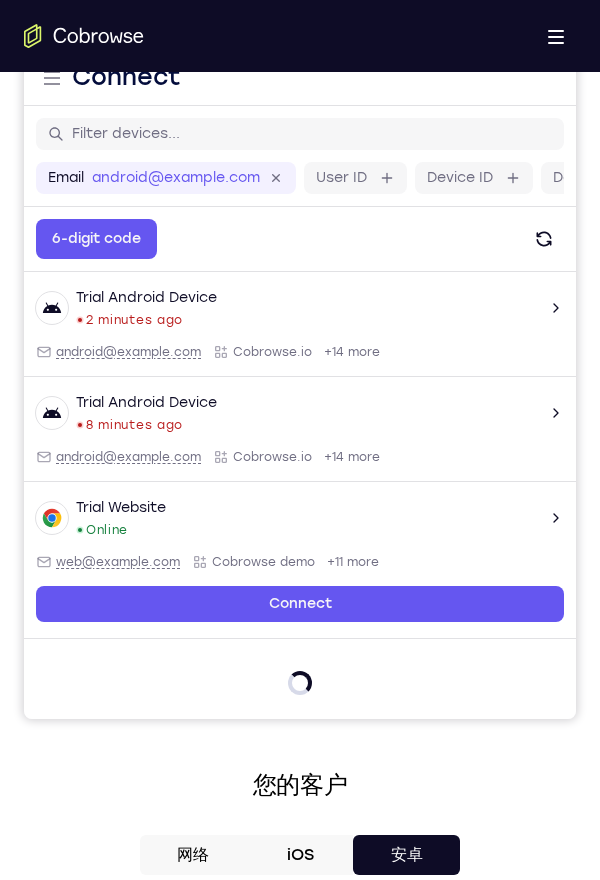 click on "android@example.com" at bounding box center (128, 457) 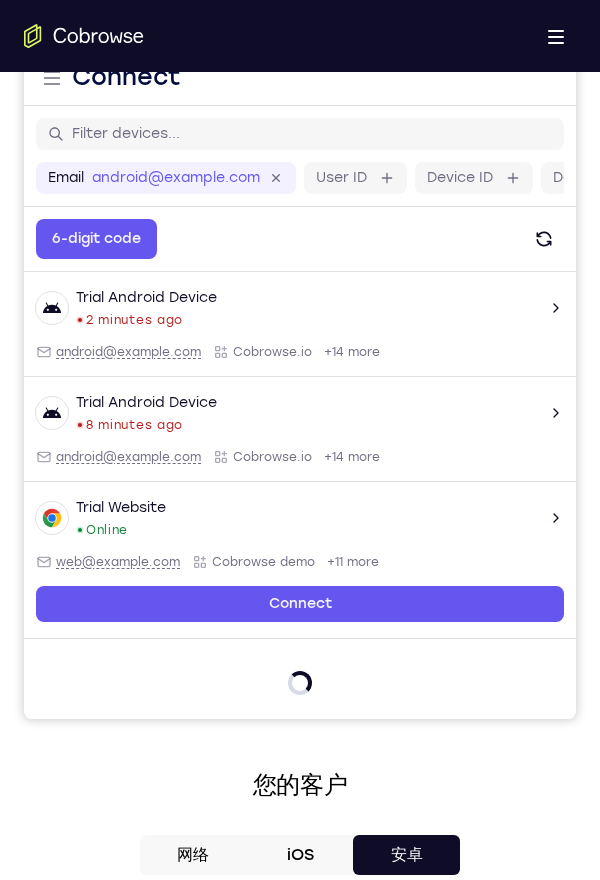 click on "2 minutes ago" at bounding box center [134, 320] 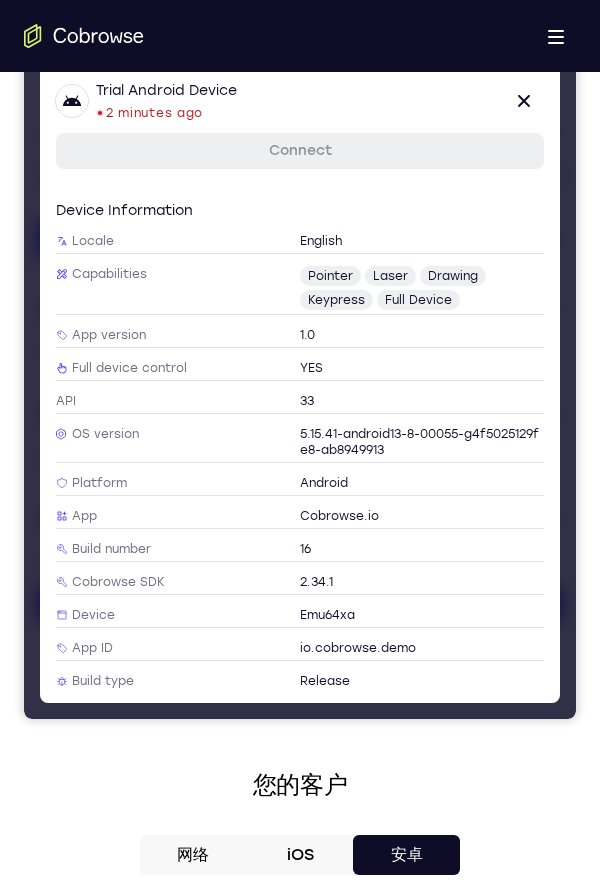 scroll, scrollTop: 124, scrollLeft: 0, axis: vertical 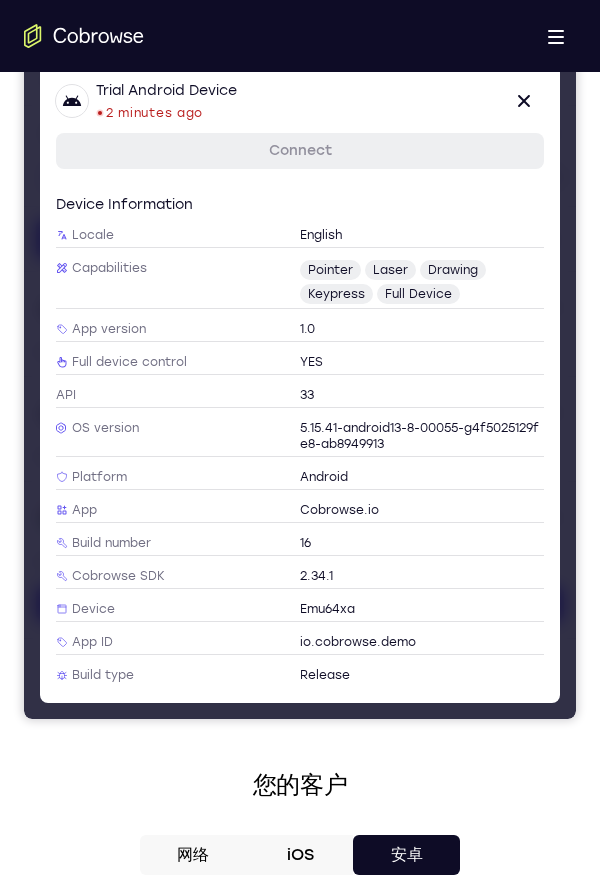 click 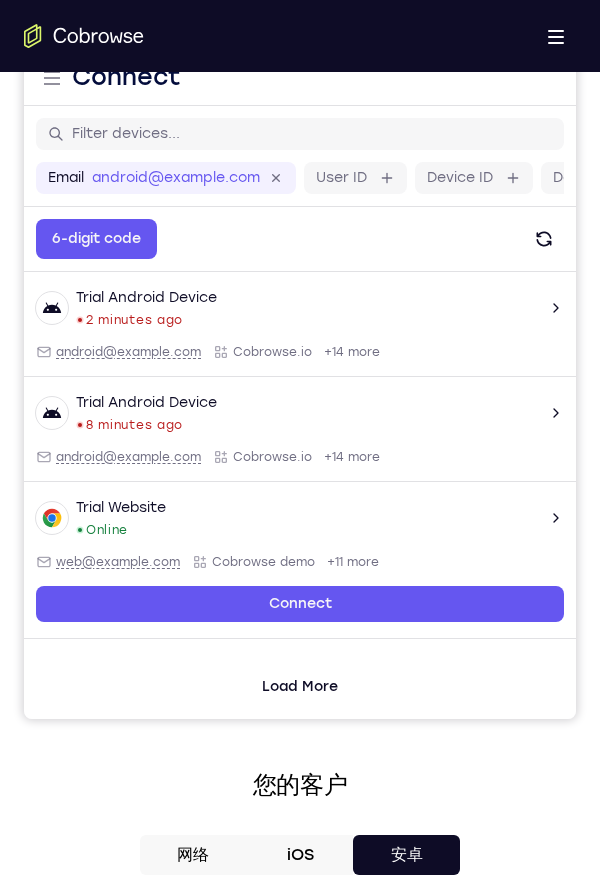 click on "Trial Android Device 8 minutes ago android@example.com Cobrowse.io +14 more android@example.com Cobrowse.io +14 more" at bounding box center [300, 413] 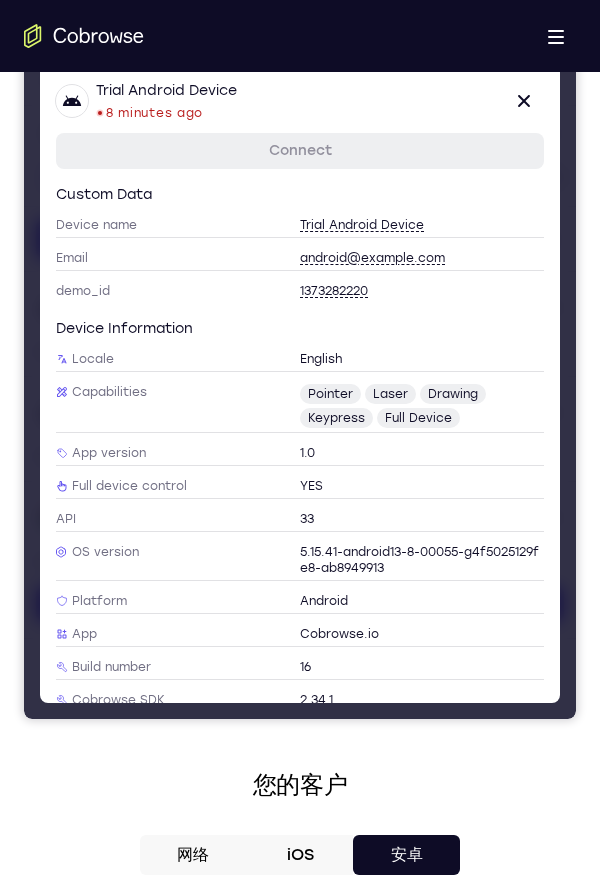 scroll, scrollTop: 124, scrollLeft: 0, axis: vertical 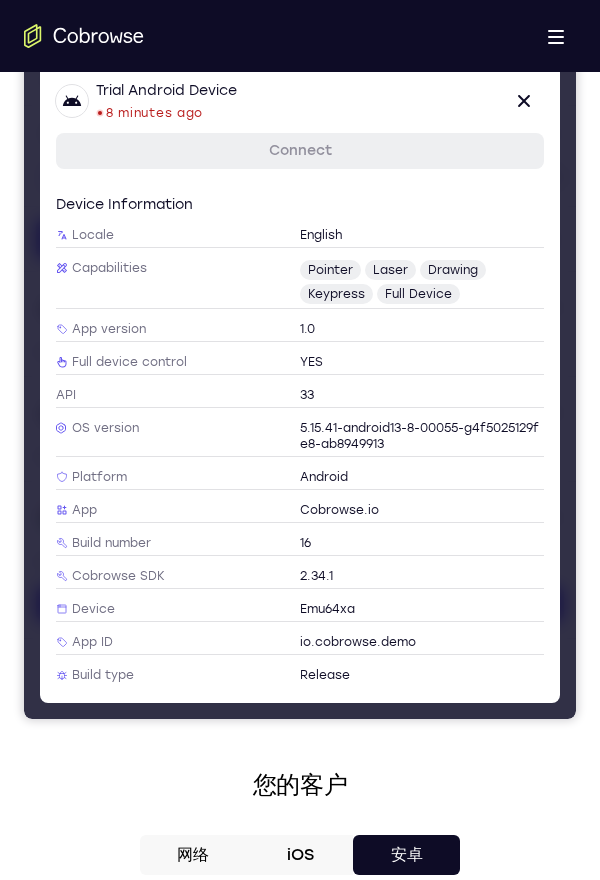 click 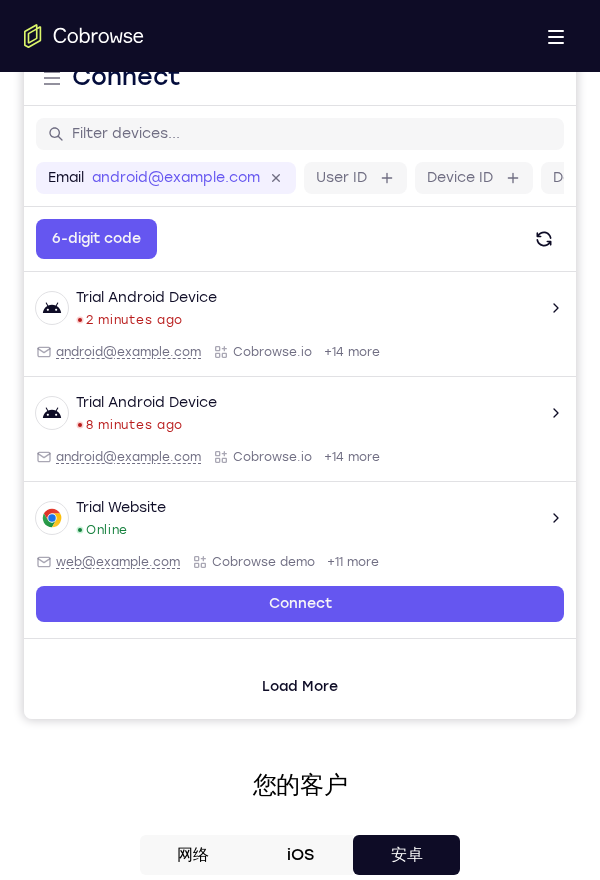 click on "Trial Android Device 2 minutes ago android@example.com Cobrowse.io +14 more android@example.com Cobrowse.io +14 more" at bounding box center [300, 308] 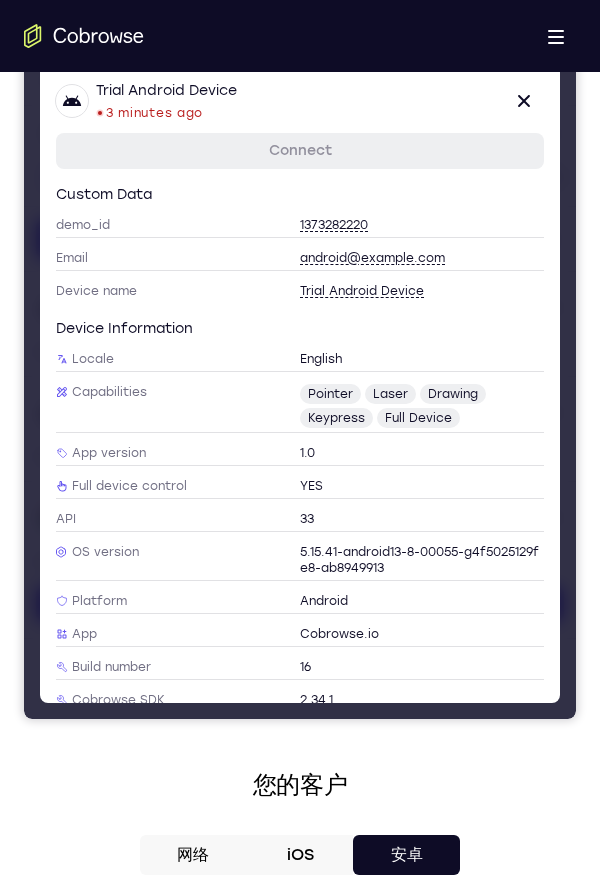 scroll, scrollTop: 124, scrollLeft: 0, axis: vertical 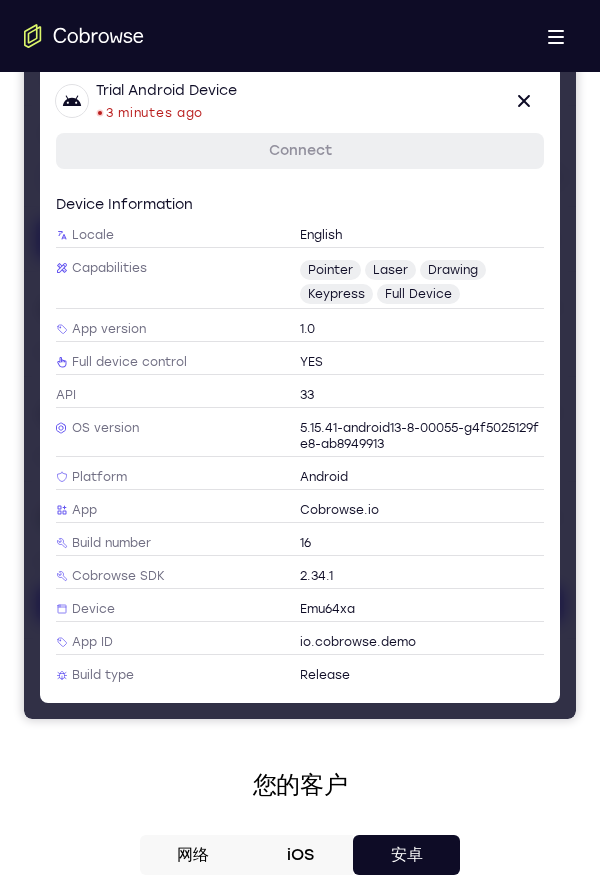 click on "Close" at bounding box center [524, 101] 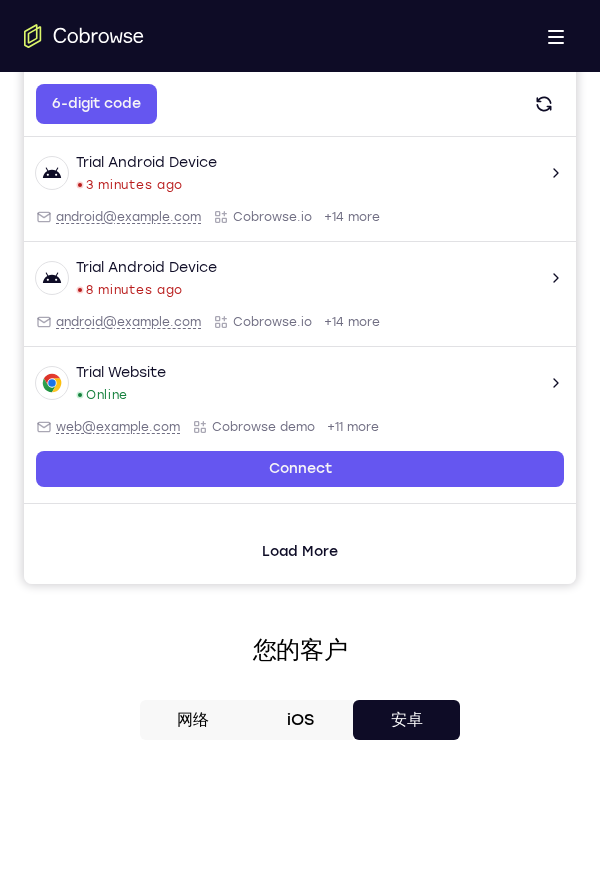 scroll, scrollTop: 0, scrollLeft: 0, axis: both 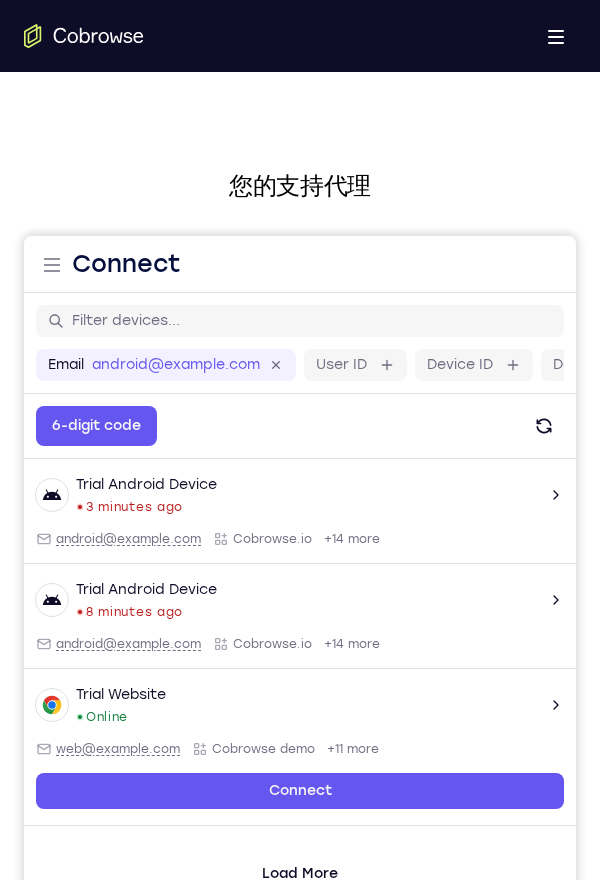 click at bounding box center [52, 271] 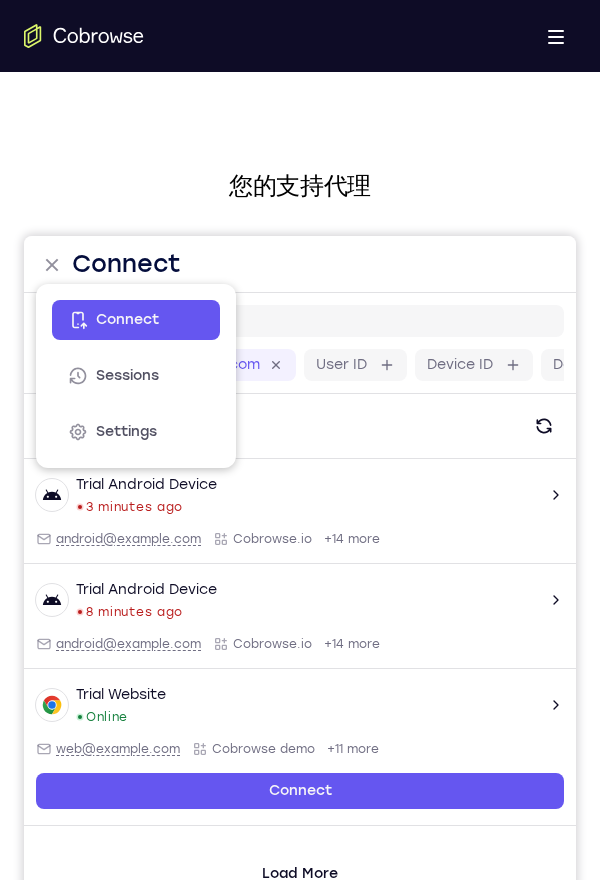 click on "Settings" at bounding box center (136, 432) 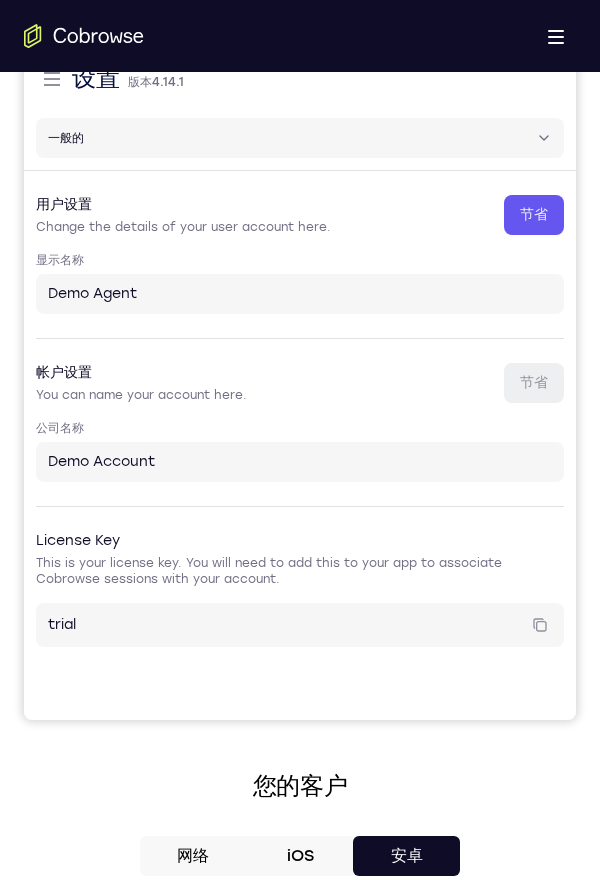 scroll, scrollTop: 188, scrollLeft: 0, axis: vertical 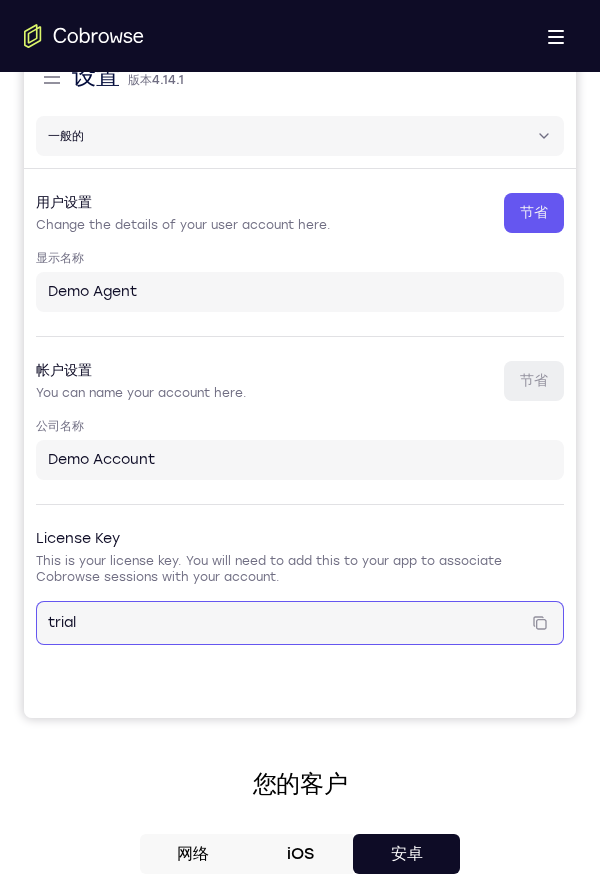 click on "trial" at bounding box center (284, 623) 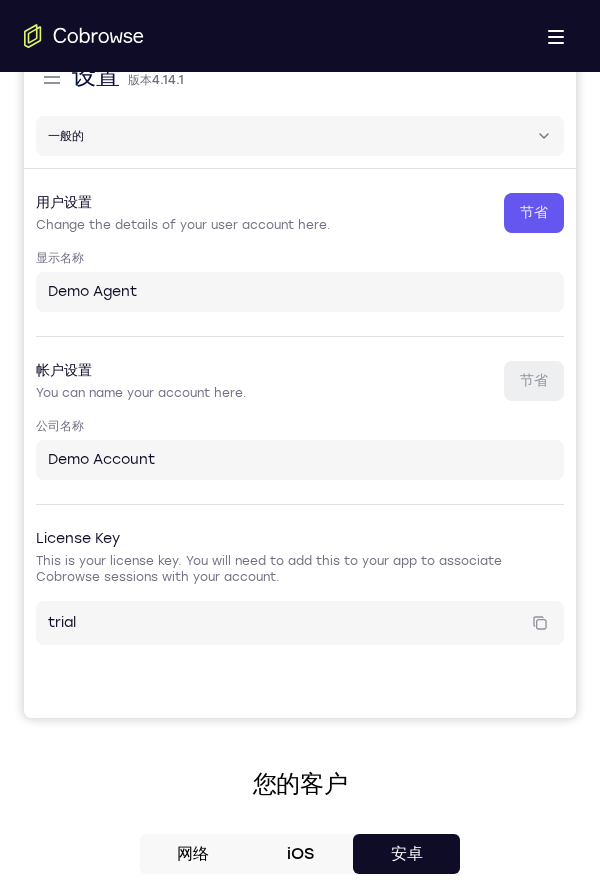 click at bounding box center [556, 43] 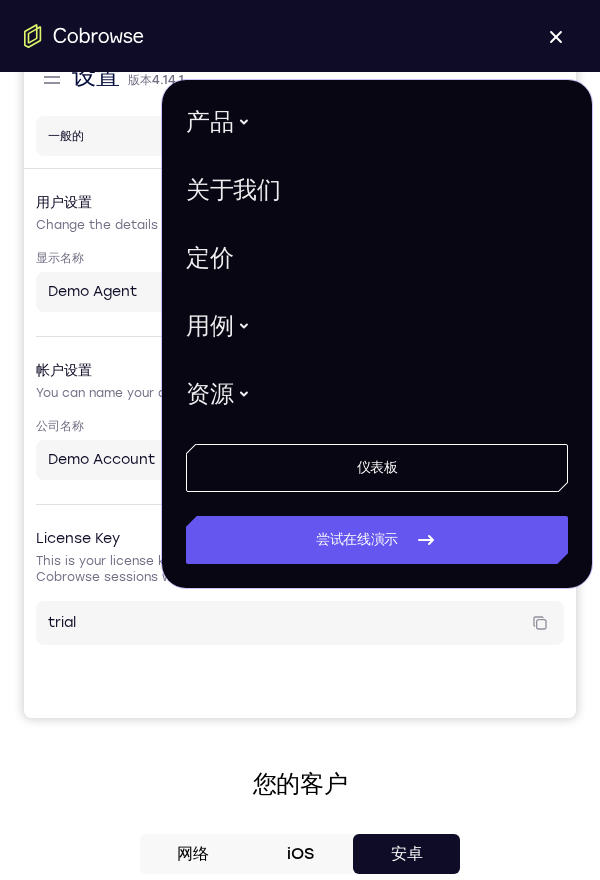 click on "仪表板" at bounding box center (377, 468) 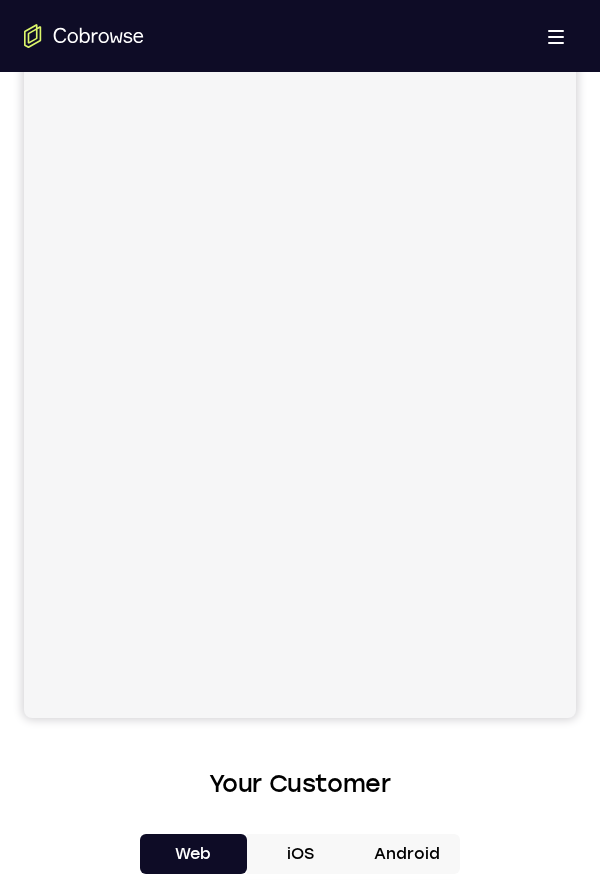 scroll, scrollTop: 0, scrollLeft: 0, axis: both 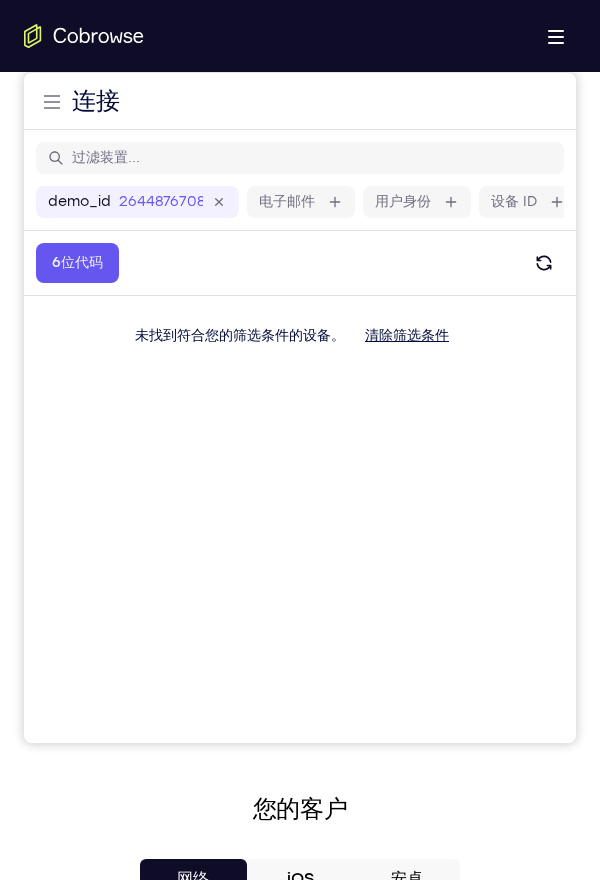 click on "清除筛选条件" at bounding box center [407, 335] 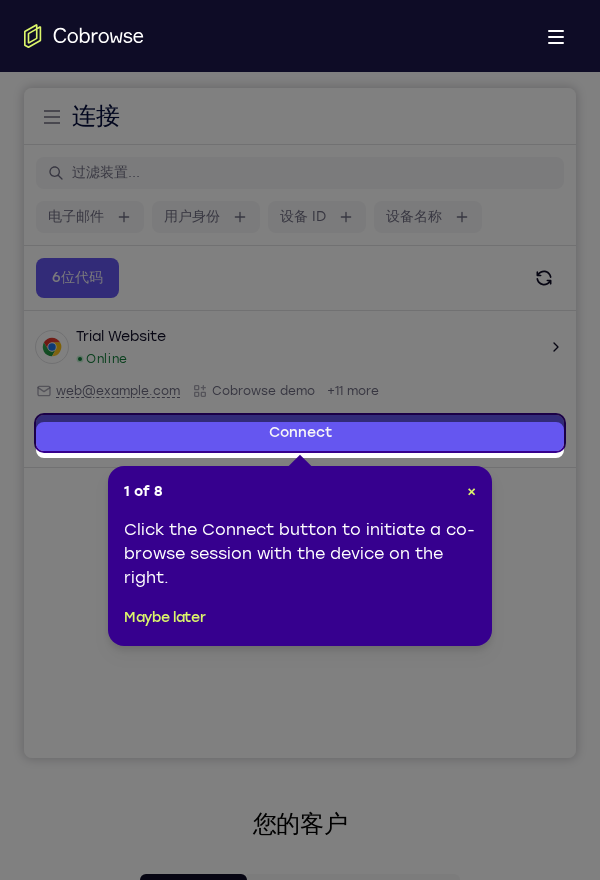 scroll, scrollTop: 141, scrollLeft: 0, axis: vertical 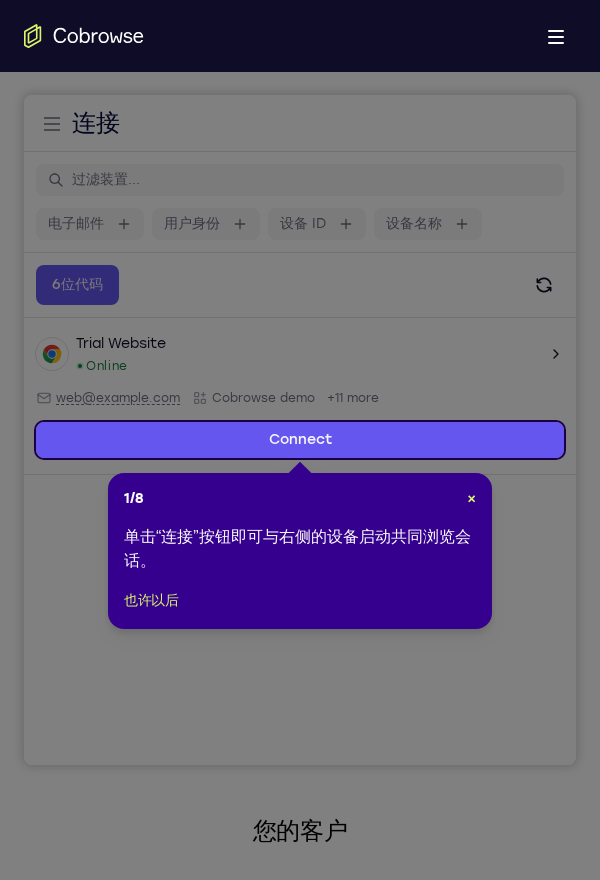 click on "Connect" at bounding box center (300, 440) 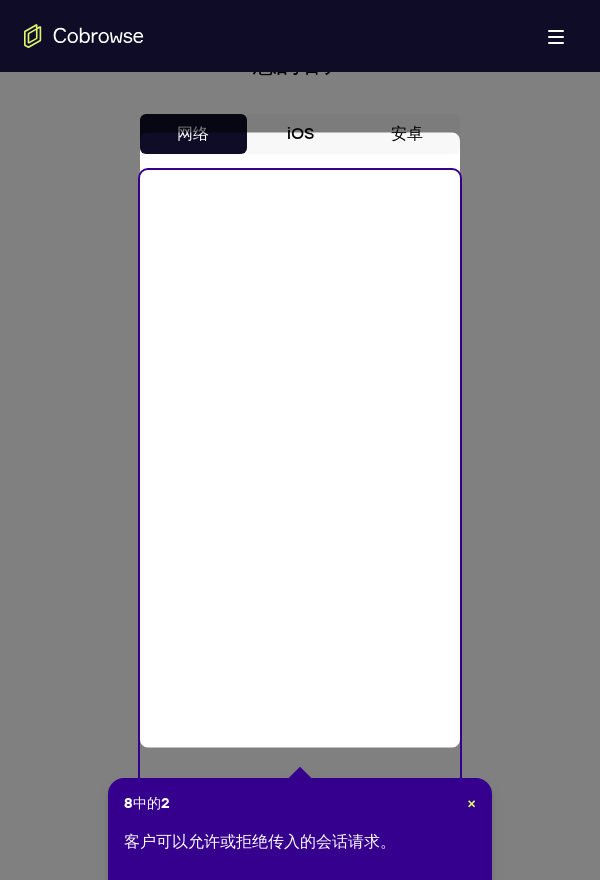 scroll, scrollTop: 945, scrollLeft: 0, axis: vertical 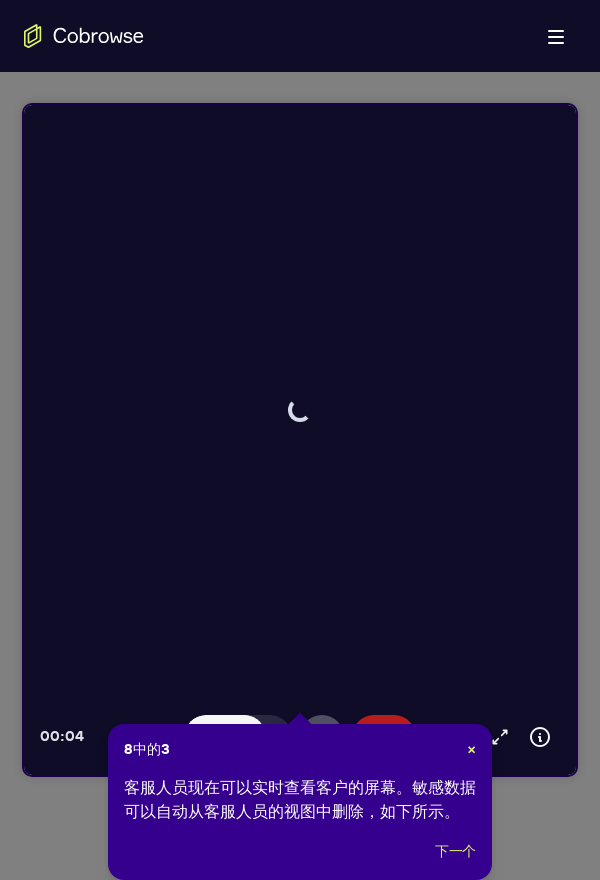 click on "下一个" at bounding box center (455, 851) 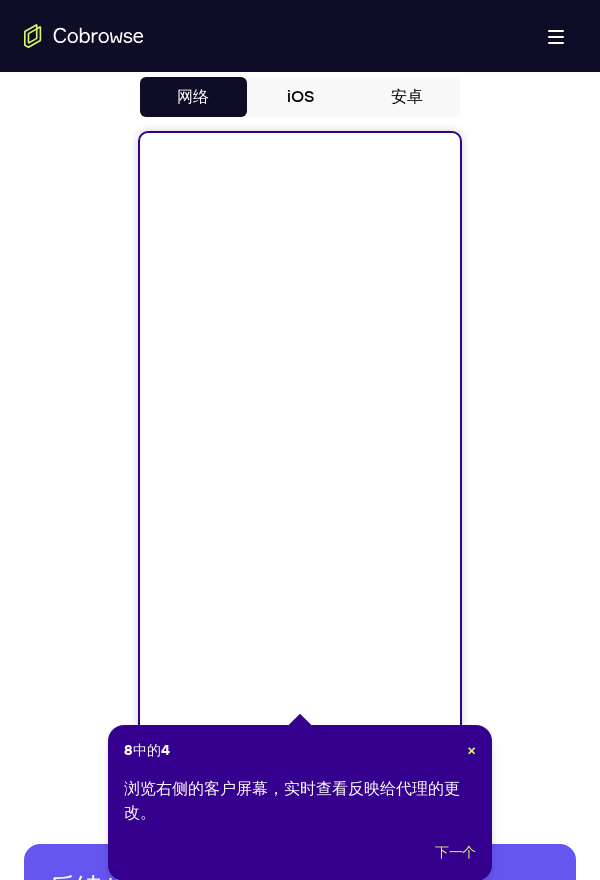 scroll, scrollTop: 0, scrollLeft: 0, axis: both 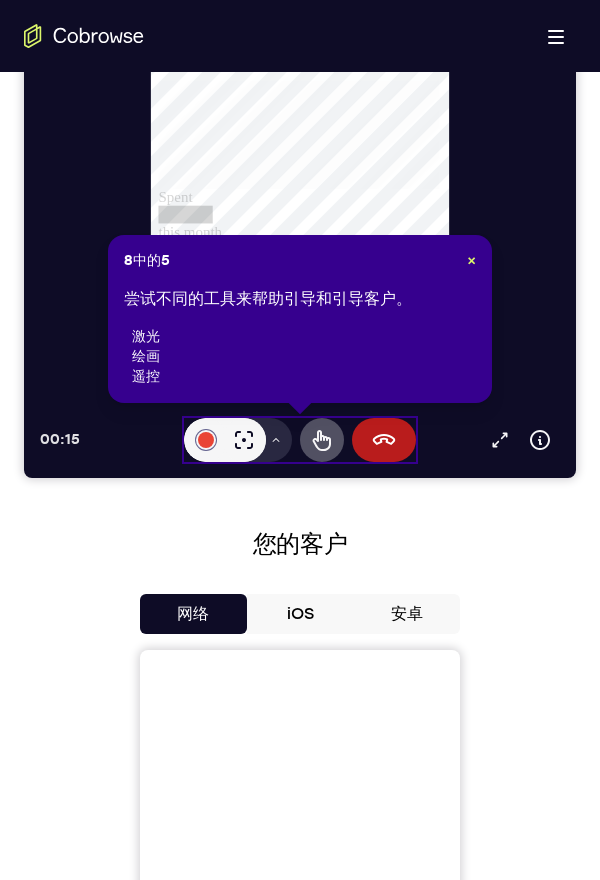 click 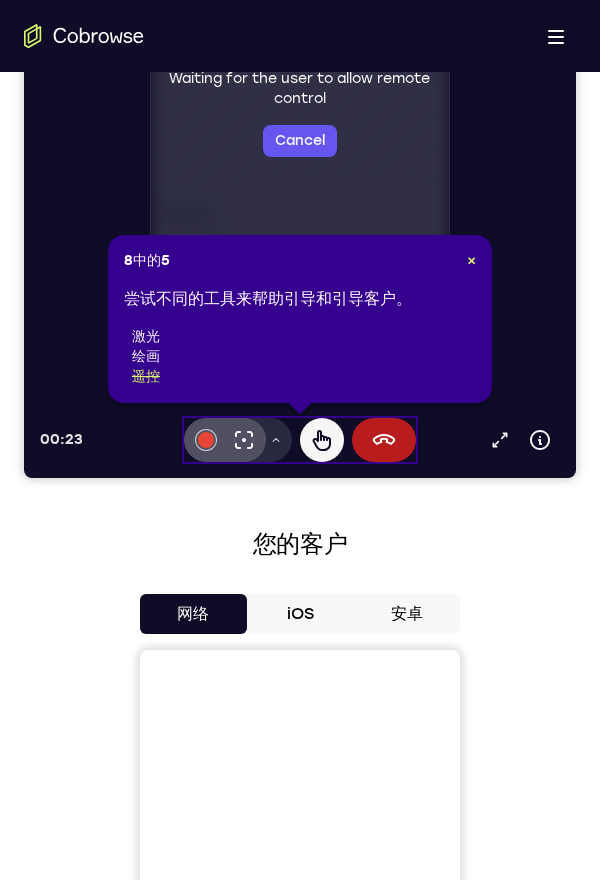 click on "×" at bounding box center (471, 260) 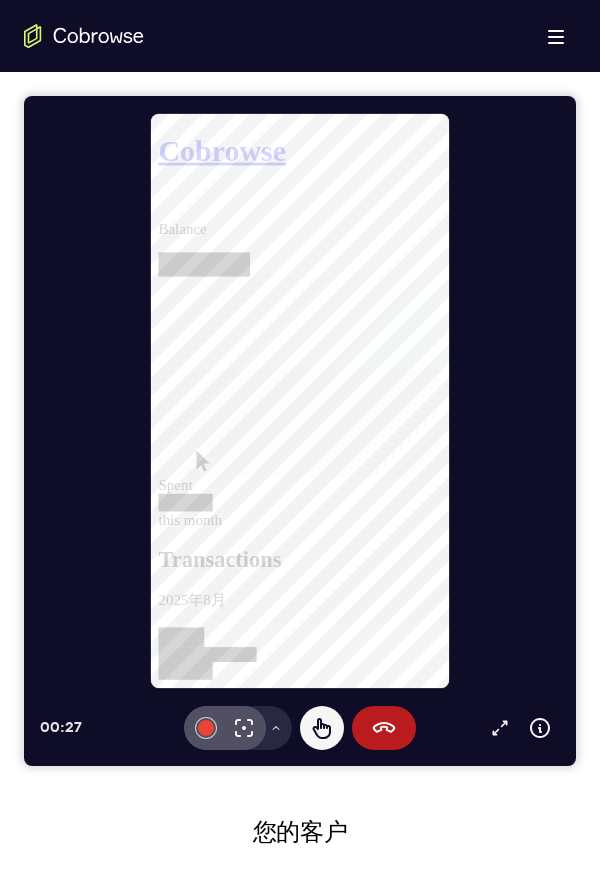 scroll, scrollTop: 117, scrollLeft: 0, axis: vertical 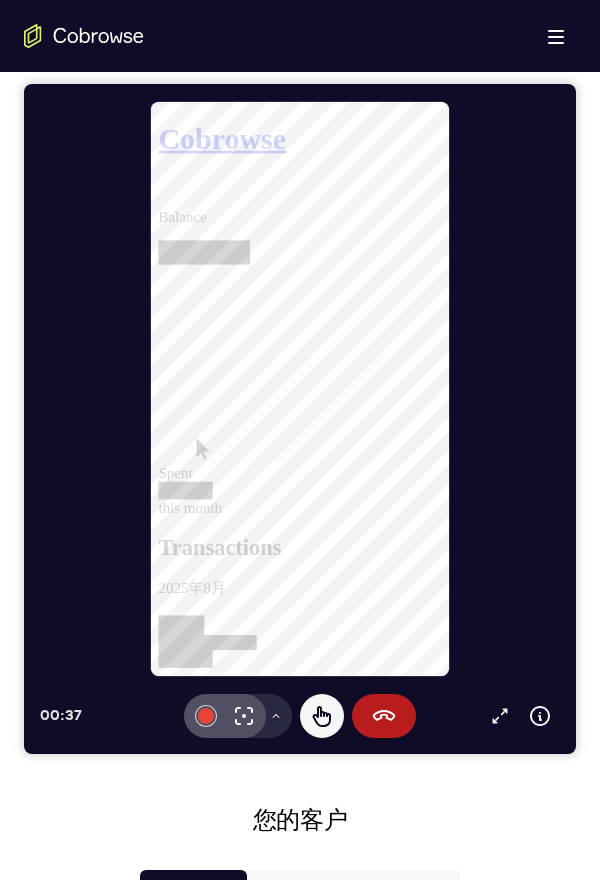 click on "Transactions" at bounding box center (310, 577) 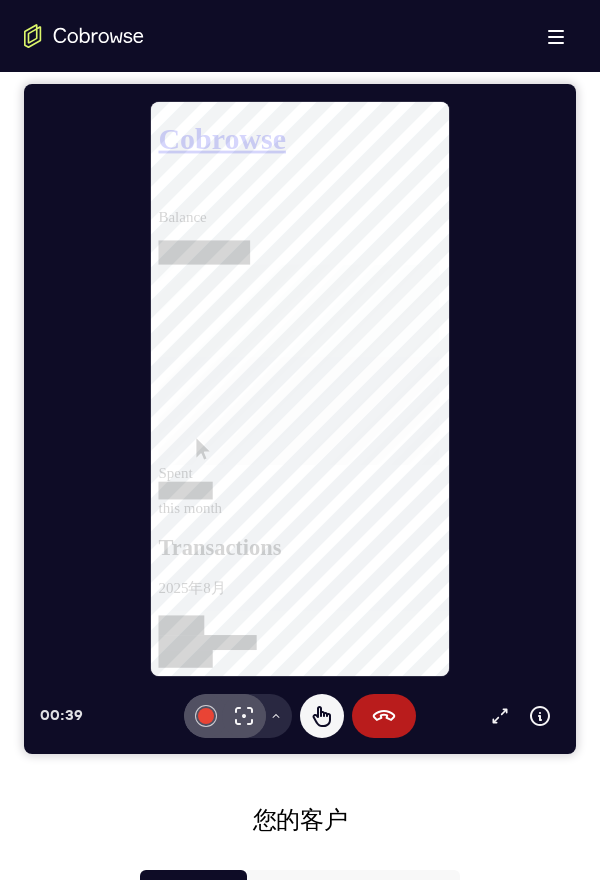 click on "Cobrowse" at bounding box center (310, 140) 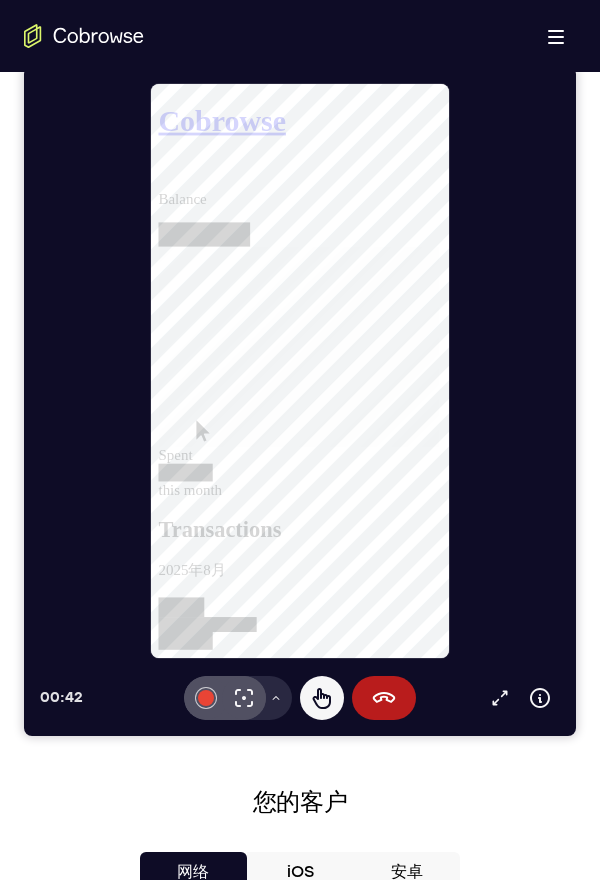 scroll, scrollTop: 168, scrollLeft: 0, axis: vertical 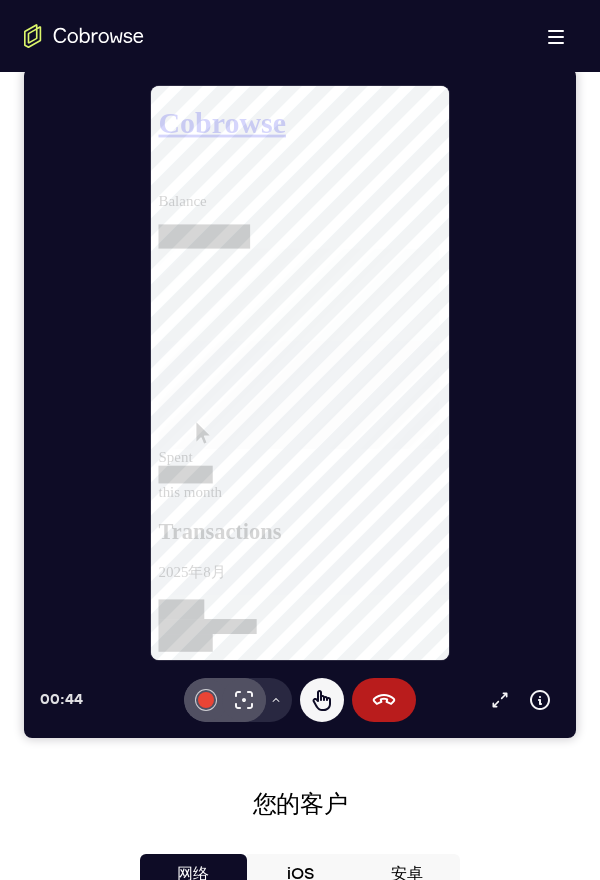 click on "End session" at bounding box center (384, 700) 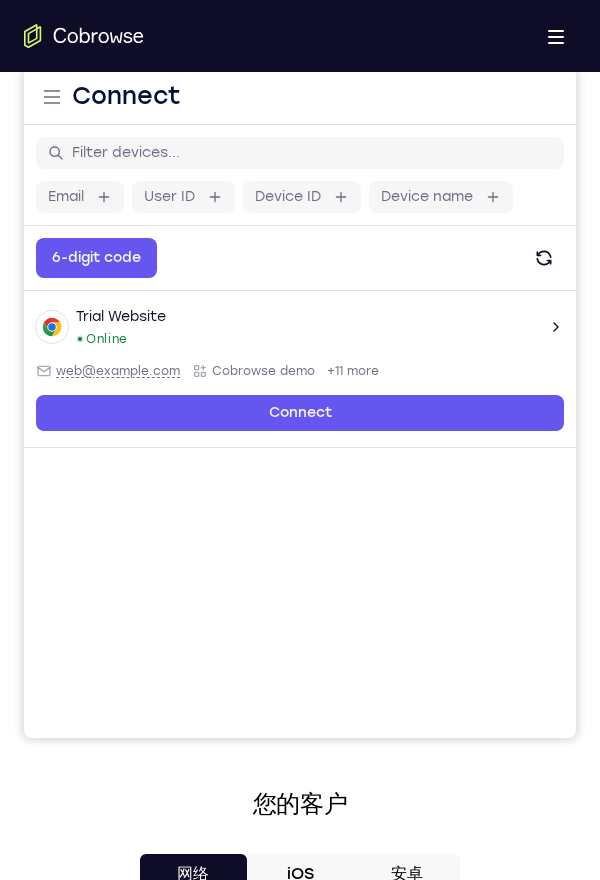 click on "Email User ID Device ID Device name 6-digit code Code entry Trial Website Online web@example.com Cobrowse demo +11 more web@example.com Cobrowse demo +11 more Connect" at bounding box center [300, 460] 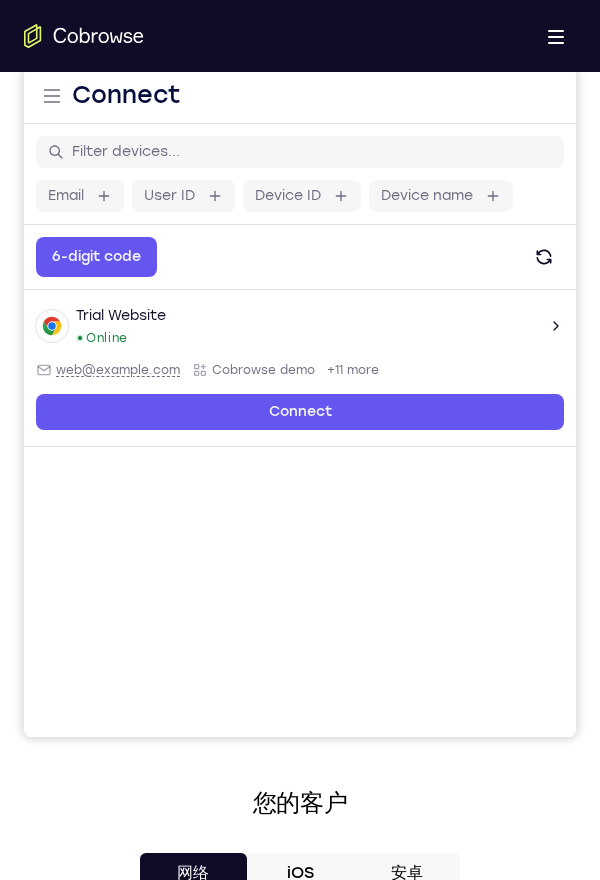 scroll, scrollTop: 172, scrollLeft: 0, axis: vertical 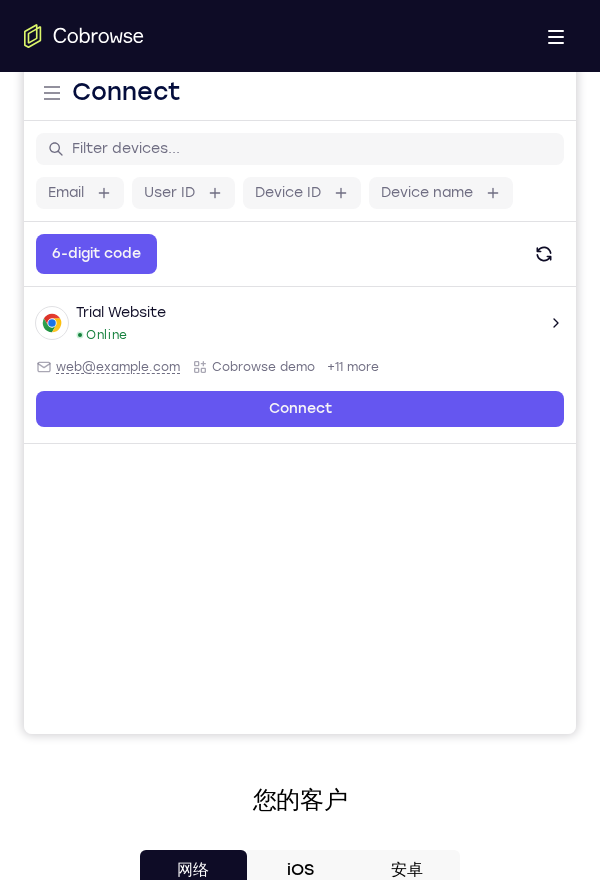 click on "6-digit code" at bounding box center (96, 254) 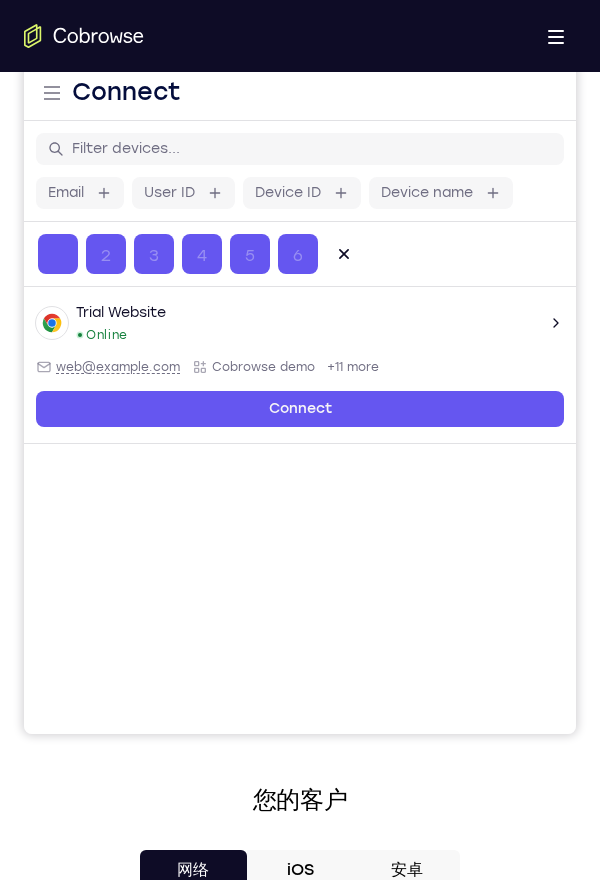 click 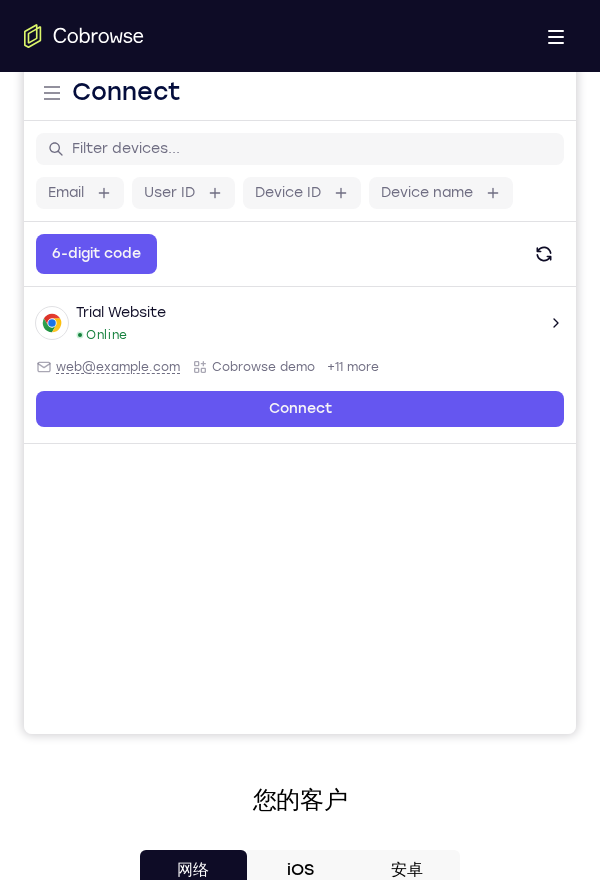click 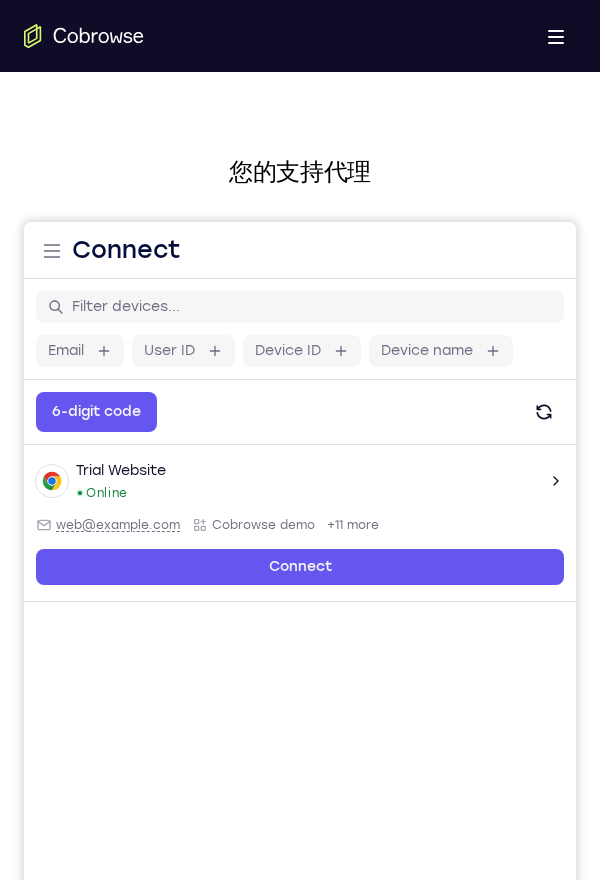 scroll, scrollTop: 0, scrollLeft: 0, axis: both 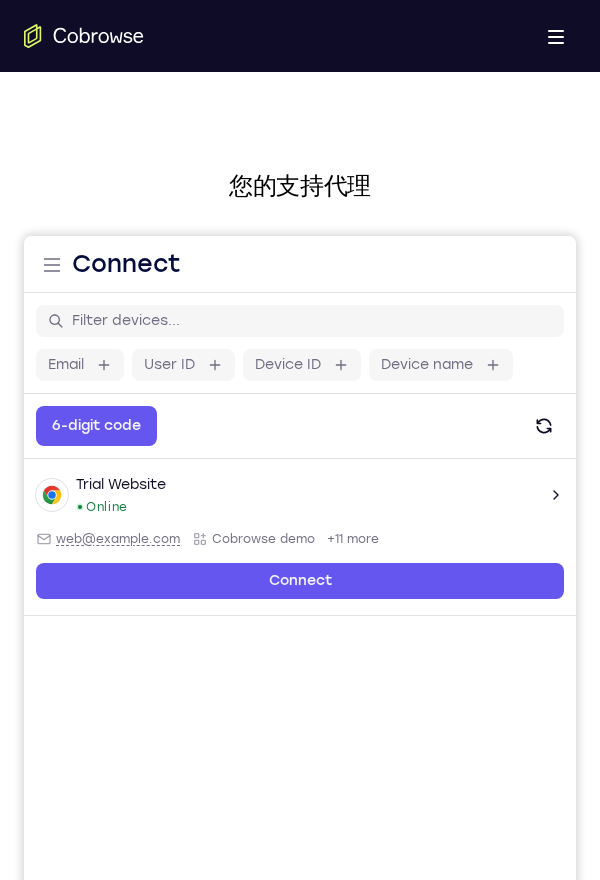 click on "Open main menu" at bounding box center (52, 264) 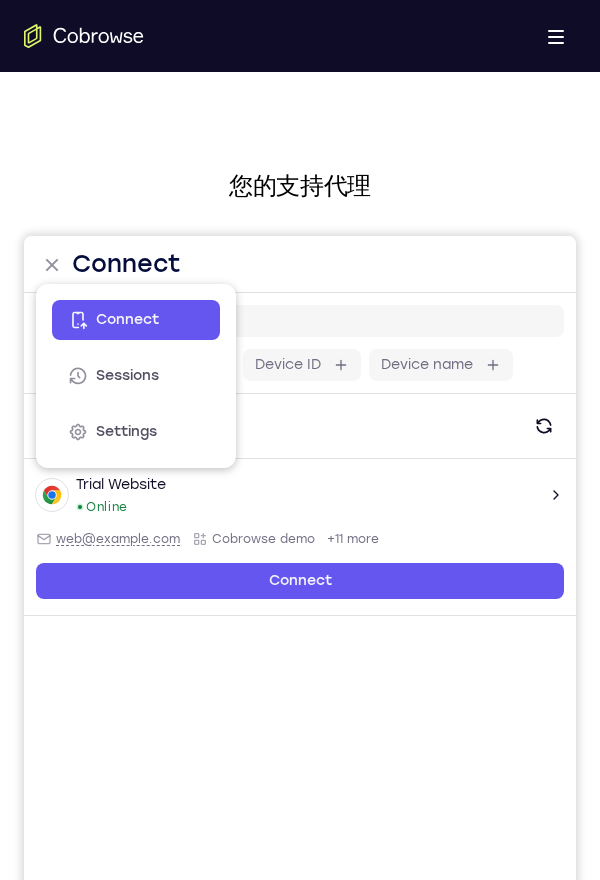 click on "Sessions" at bounding box center [127, 376] 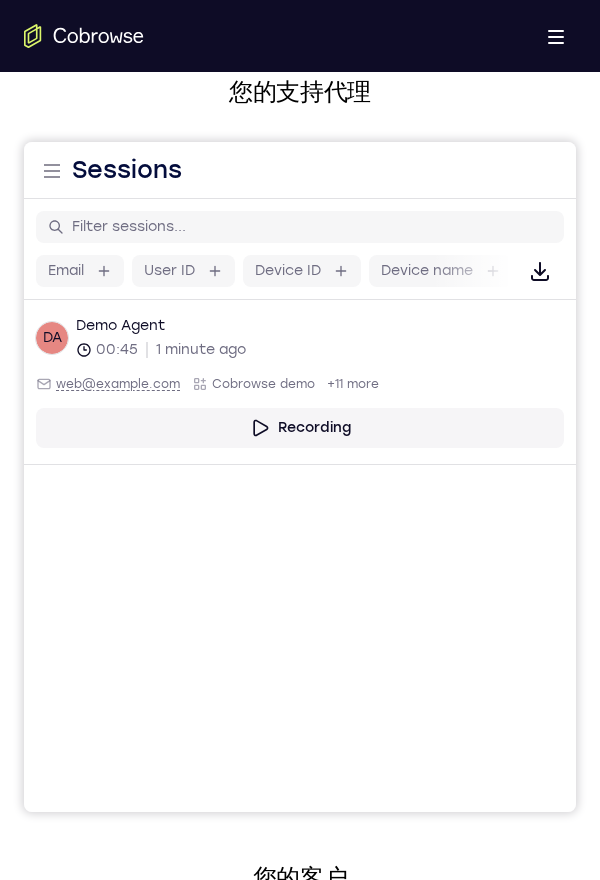 scroll, scrollTop: 96, scrollLeft: 0, axis: vertical 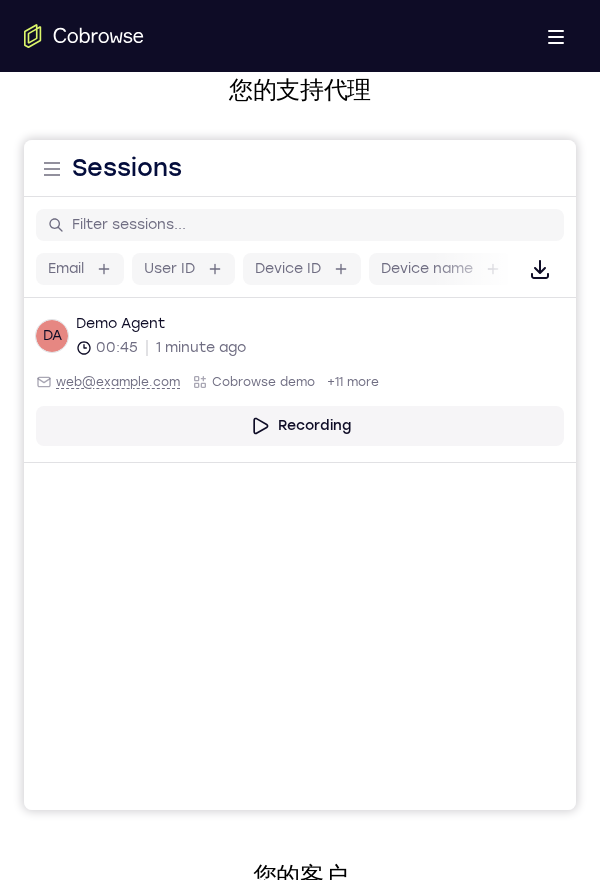 click at bounding box center [52, 169] 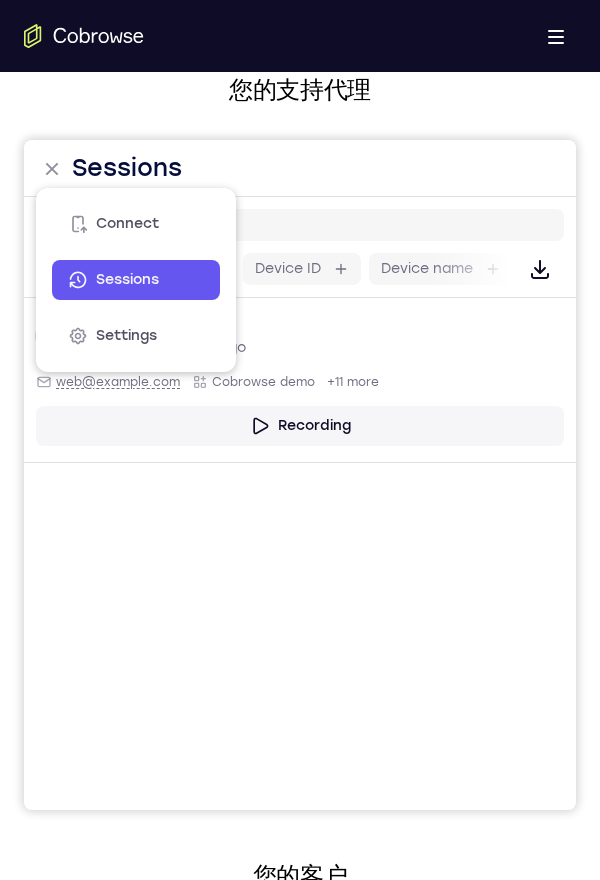 click 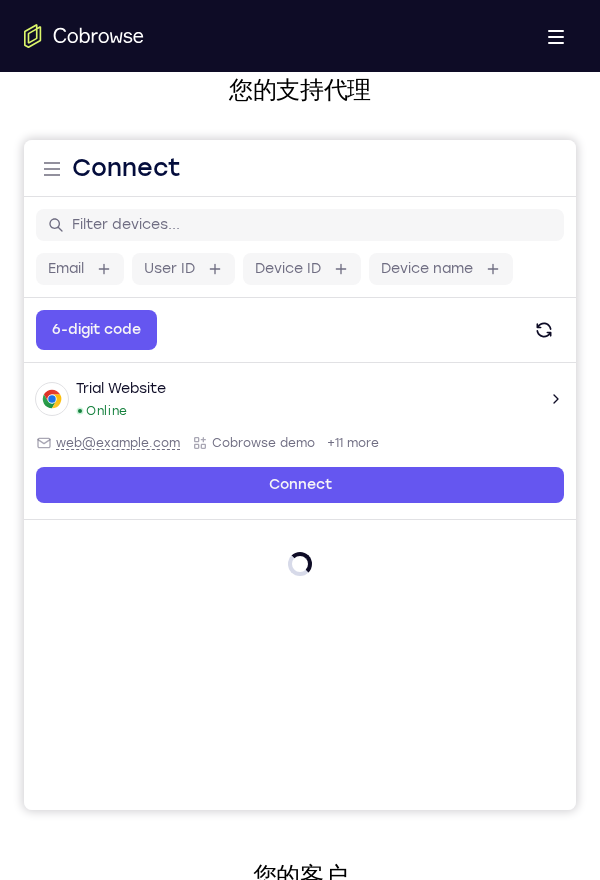 click on "Trial Website Online web@example.com Cobrowse demo +11 more" at bounding box center (300, 399) 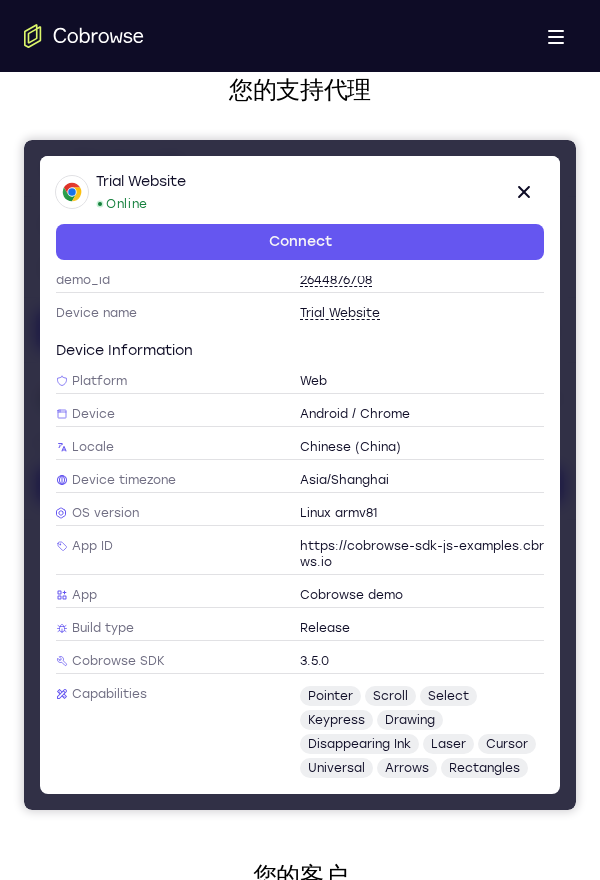 scroll, scrollTop: 73, scrollLeft: 0, axis: vertical 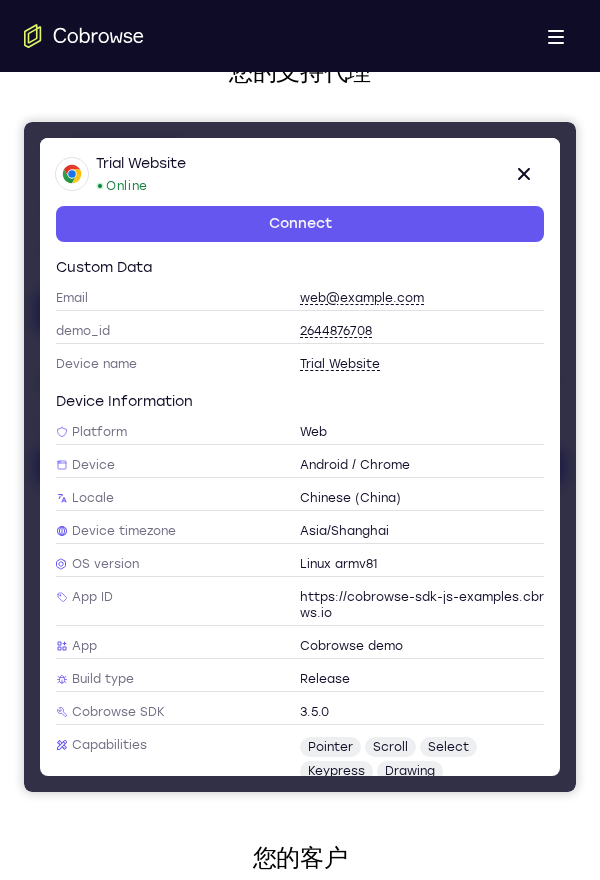 click 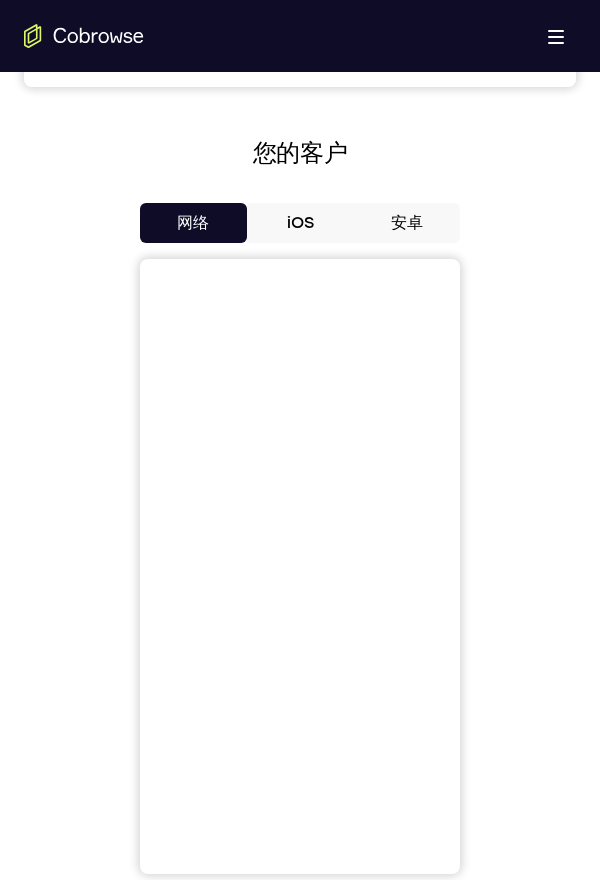 scroll, scrollTop: 812, scrollLeft: 0, axis: vertical 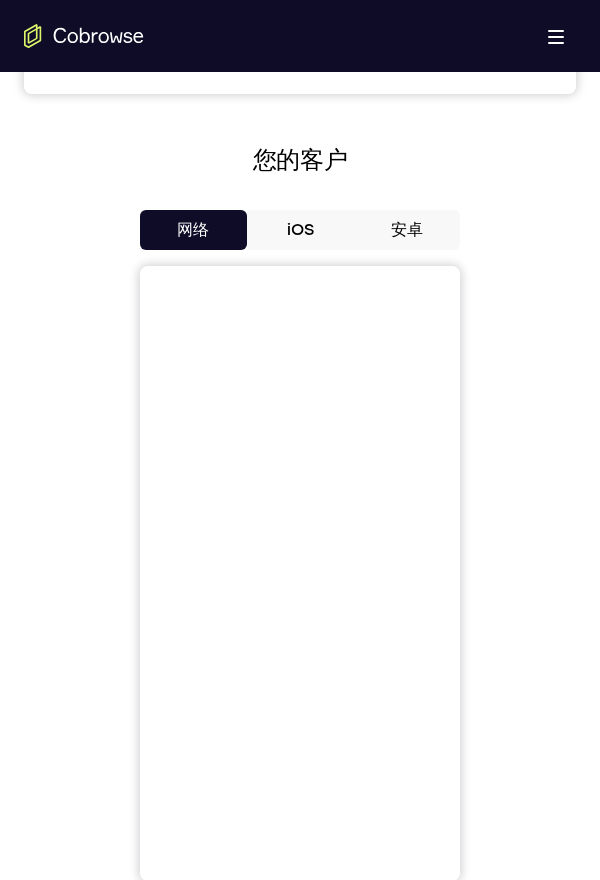 click on "安卓" at bounding box center [406, 230] 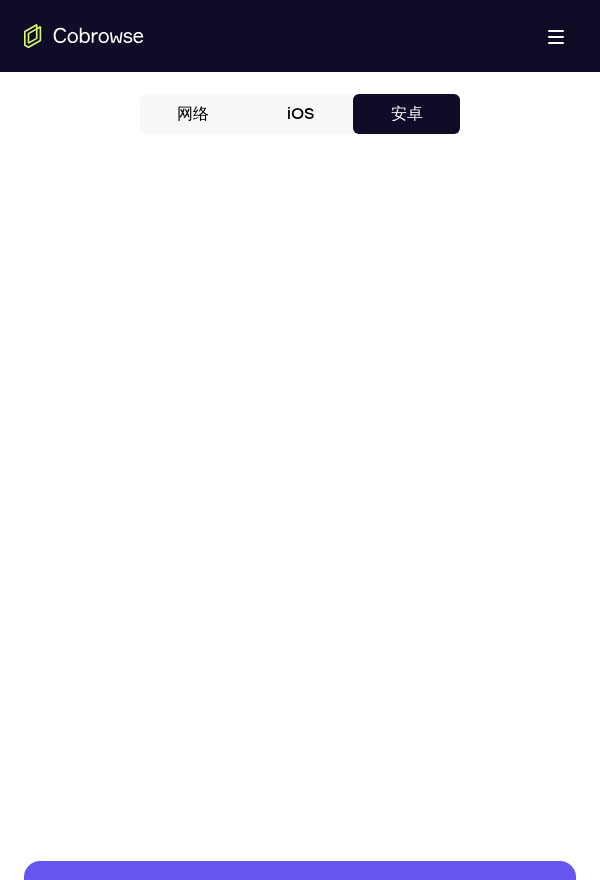 scroll, scrollTop: 909, scrollLeft: 0, axis: vertical 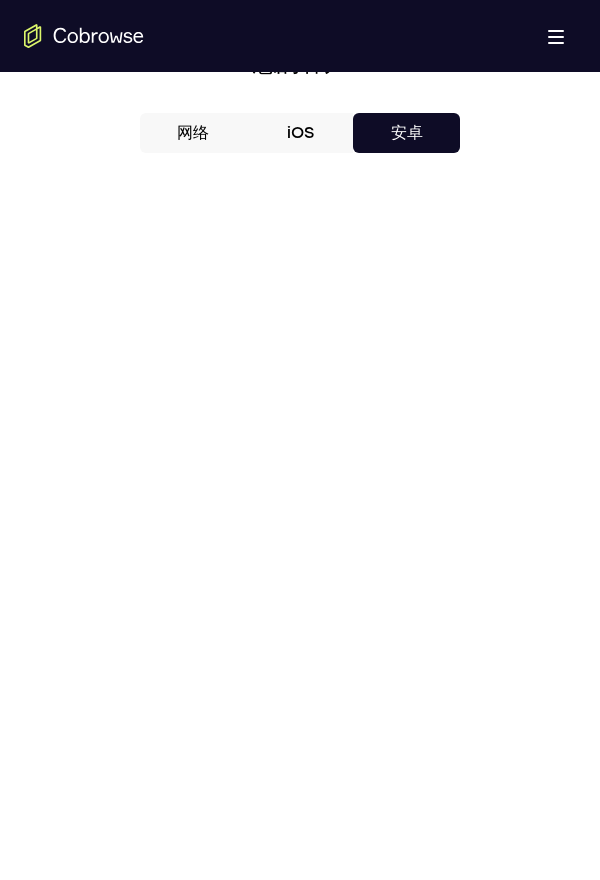 click on "Your support agent Your customer Network iOS Android Next Steps We would be happy to provide a product demo, answer any technical questions, or share best practices. Create an account Contact Sales" at bounding box center [300, 203] 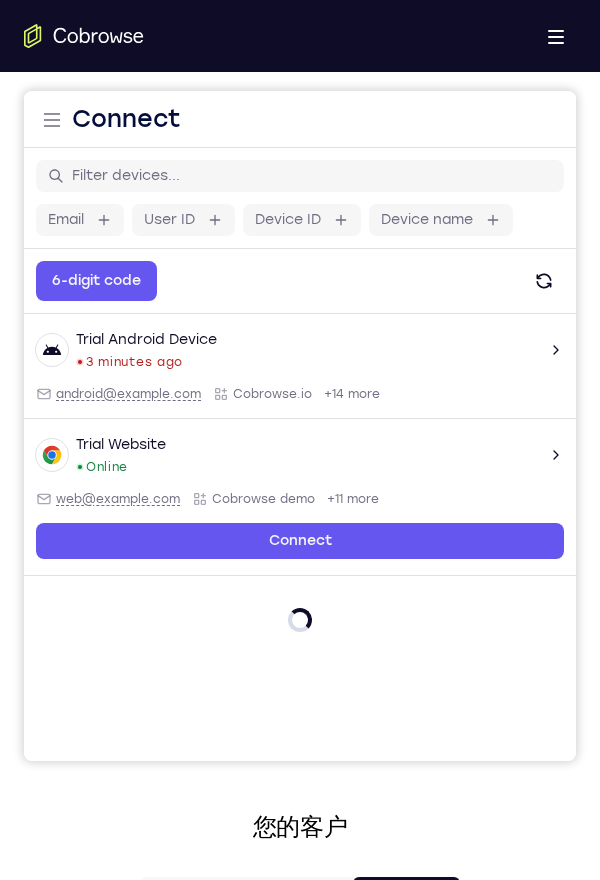 scroll, scrollTop: 140, scrollLeft: 0, axis: vertical 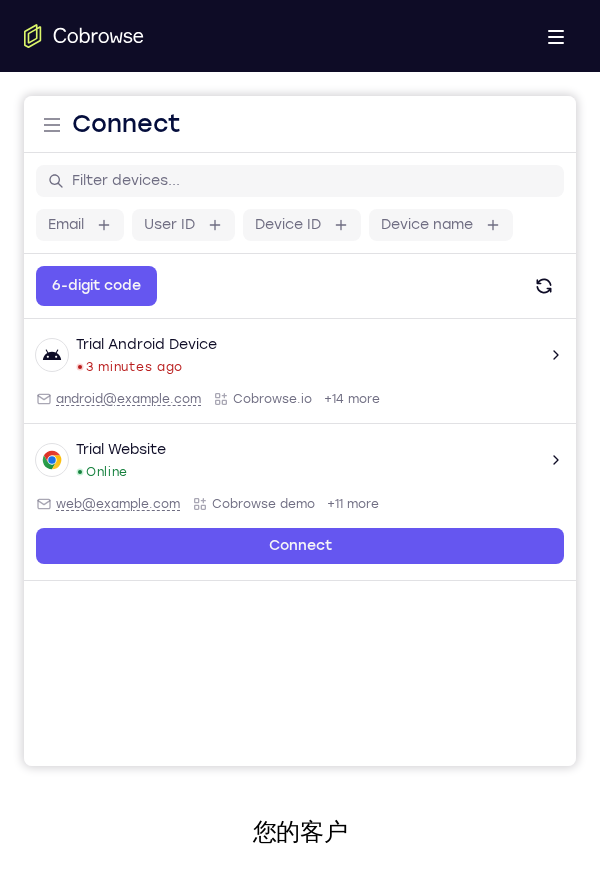 click on "Trial Android Device 3 minutes ago android@example.com Cobrowse.io +14 more" at bounding box center (300, 355) 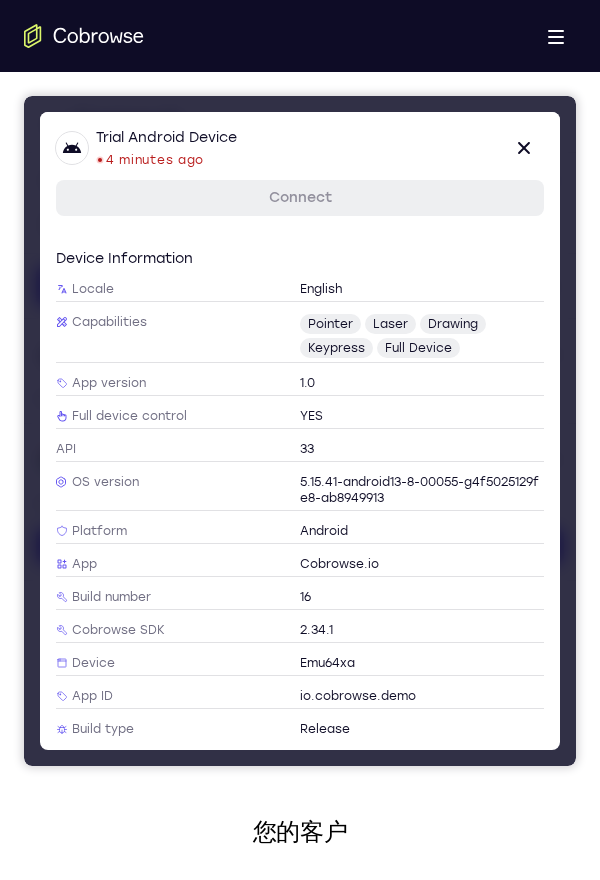 scroll, scrollTop: 124, scrollLeft: 0, axis: vertical 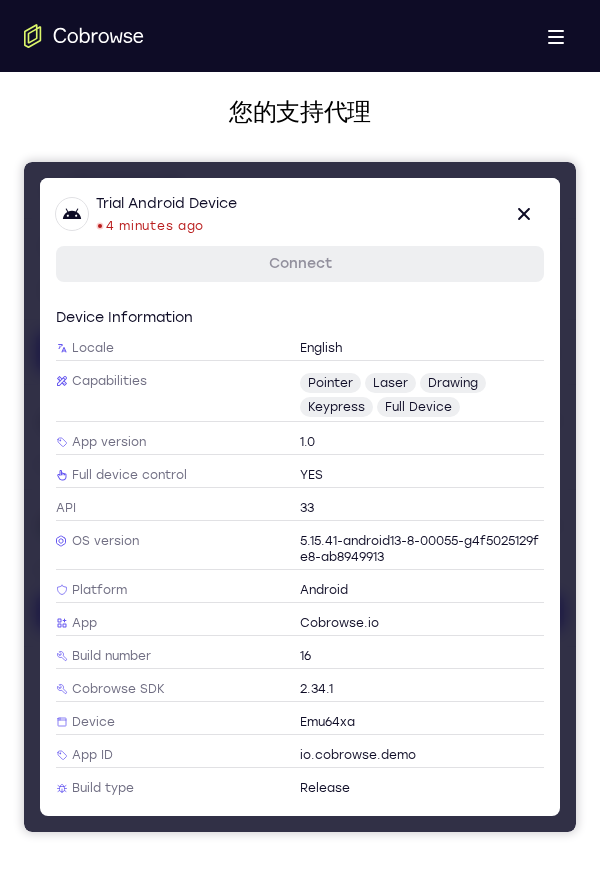 click 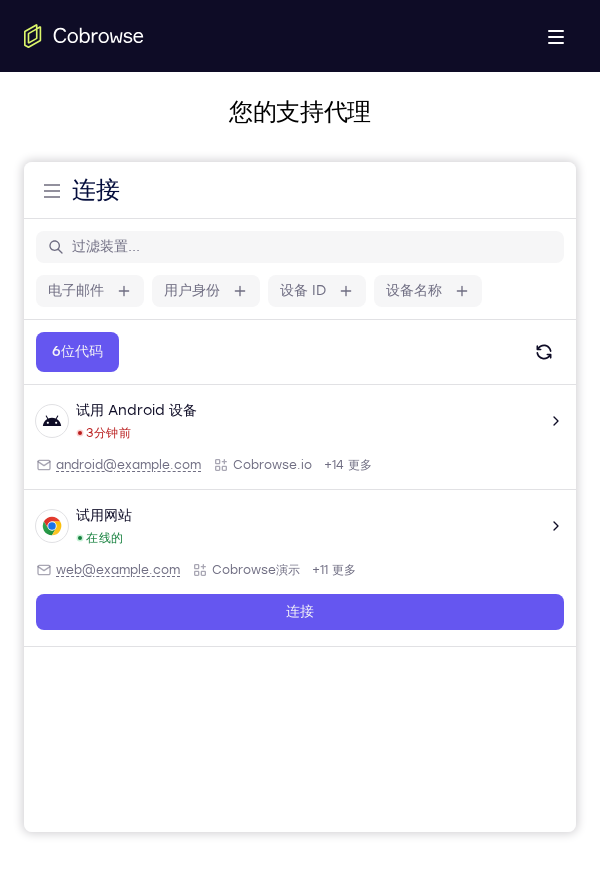 click on "试用 Android 设备 3分钟前 android@example.com Cobrowse.io +14 更多" at bounding box center [300, 421] 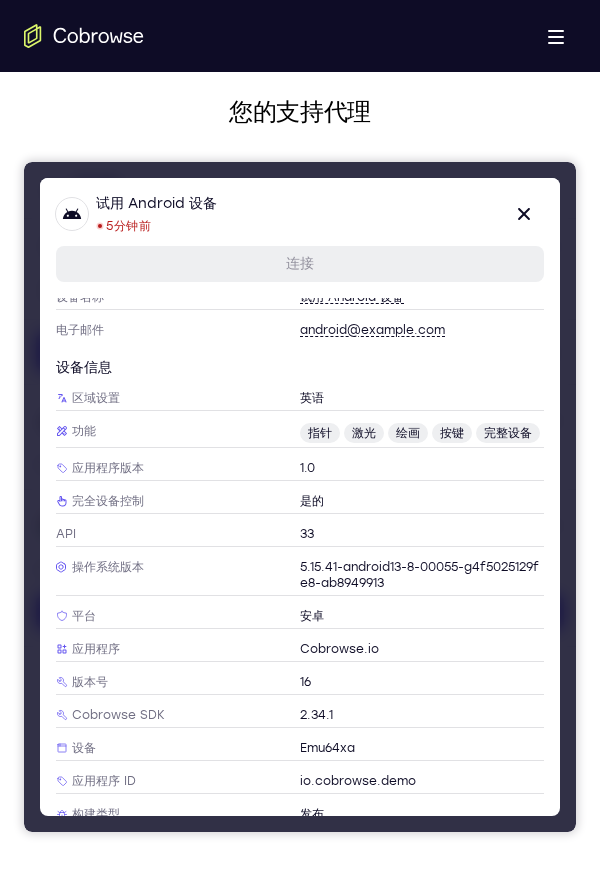 scroll, scrollTop: 75, scrollLeft: 0, axis: vertical 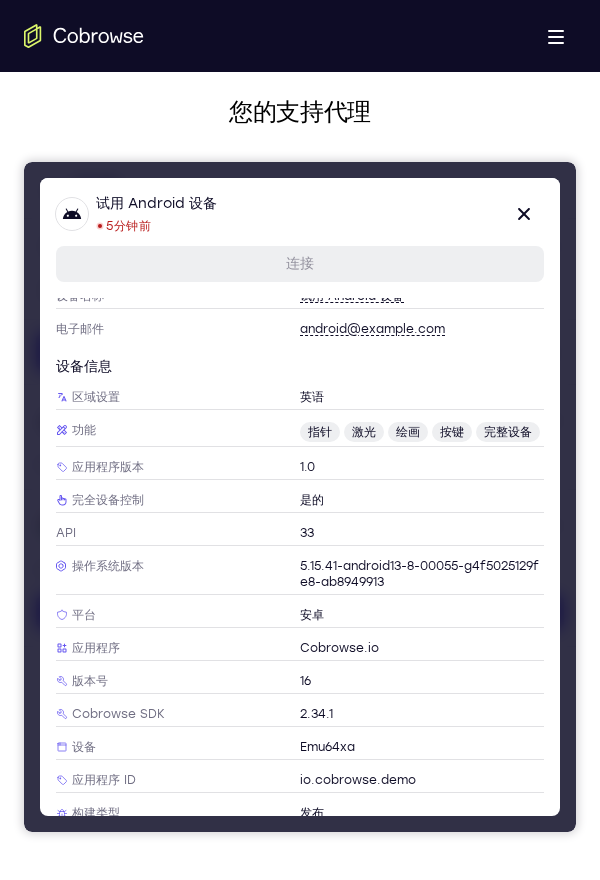 click on "连接" at bounding box center [300, 264] 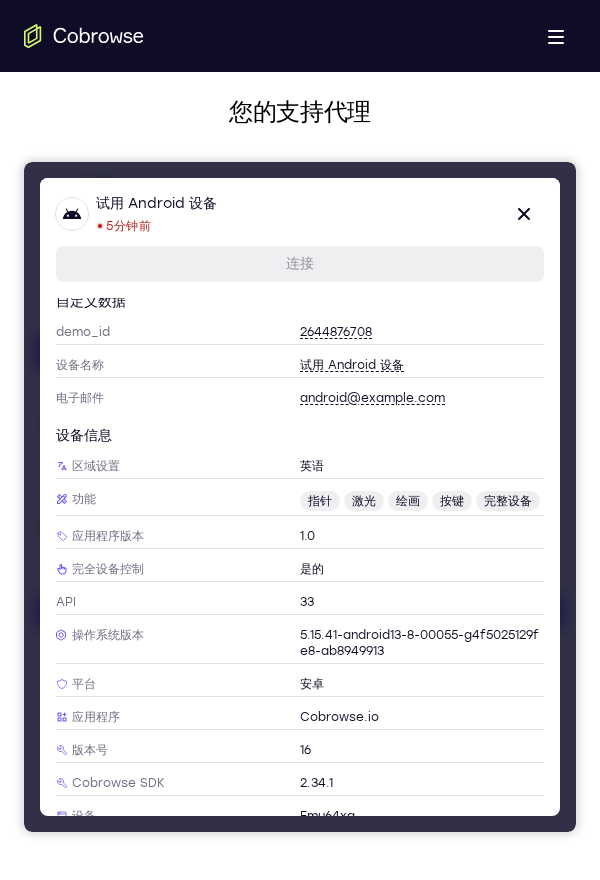 scroll, scrollTop: 0, scrollLeft: 0, axis: both 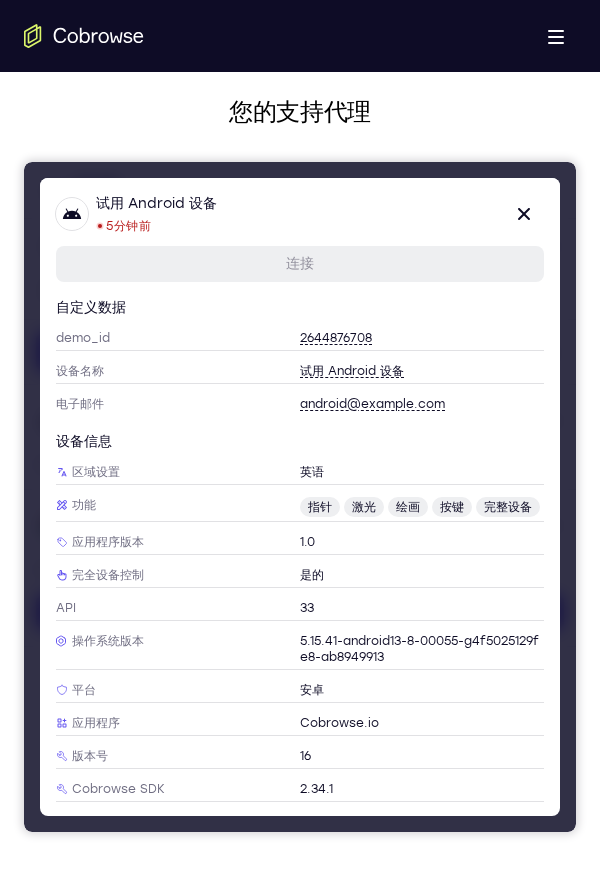 click 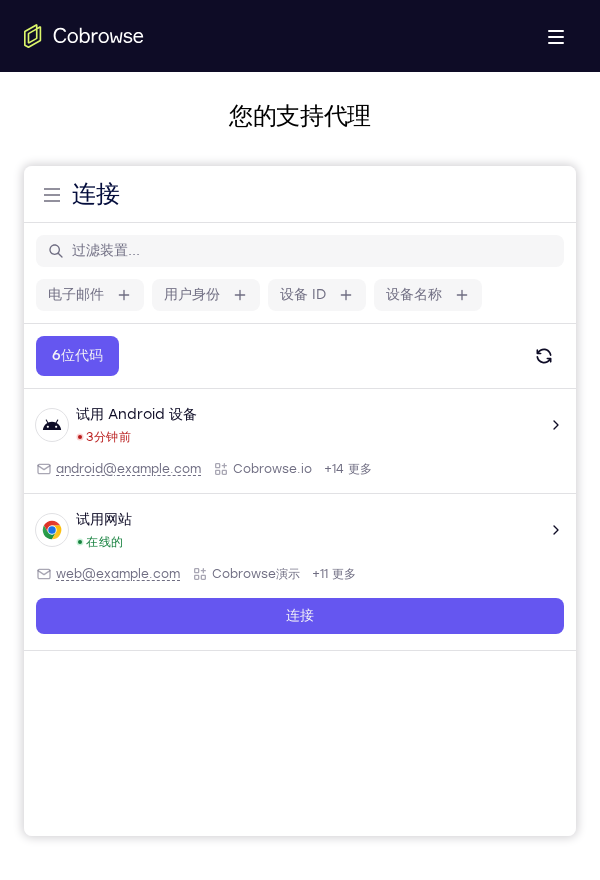scroll, scrollTop: 63, scrollLeft: 0, axis: vertical 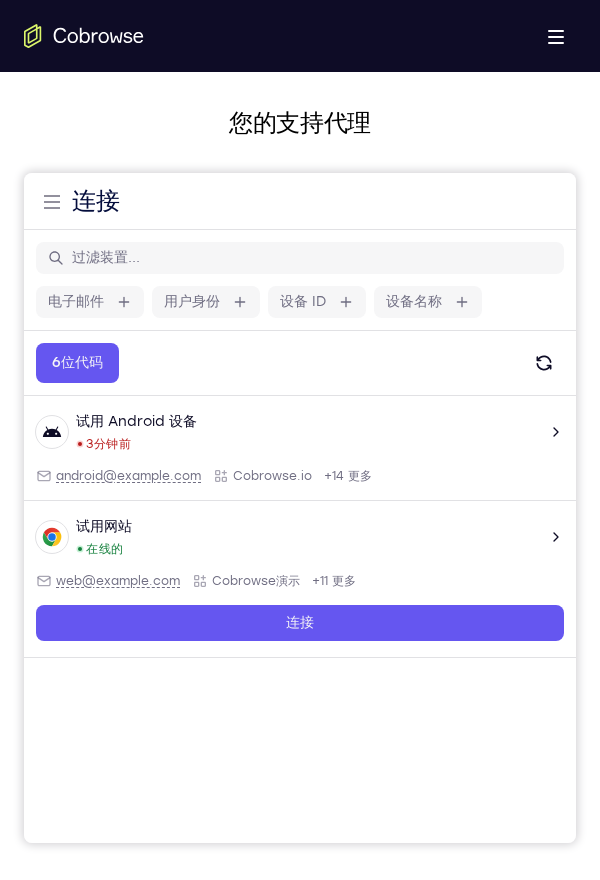 click on "+14 更多" at bounding box center (348, 476) 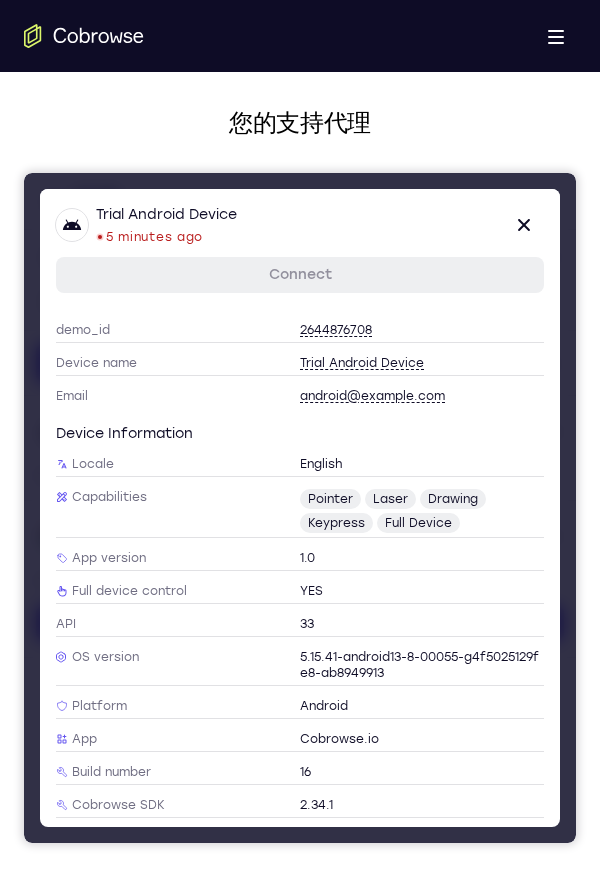 scroll, scrollTop: 0, scrollLeft: 0, axis: both 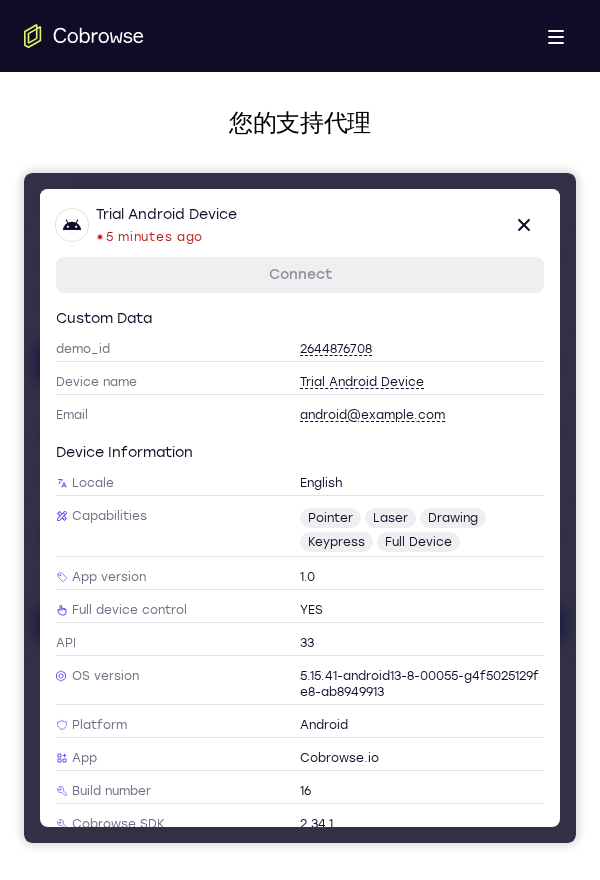 click 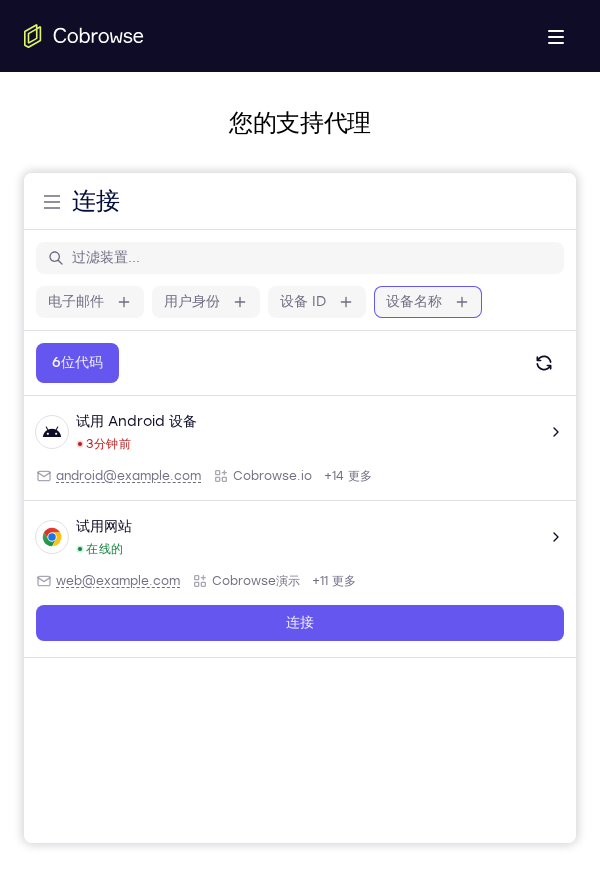 click on "设备名称" at bounding box center [452, 302] 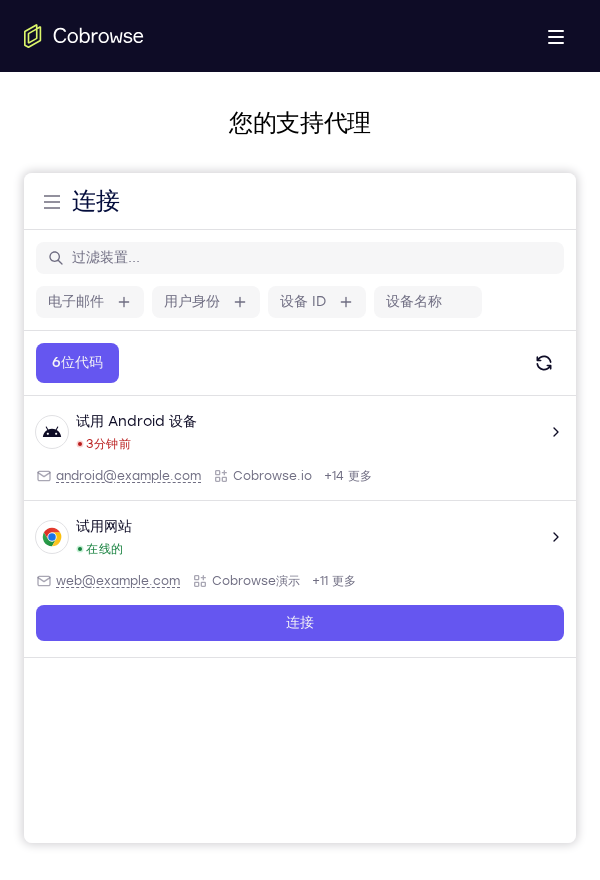 click on "电子邮件 用户身份 设备 ID 设备名称" at bounding box center (300, 302) 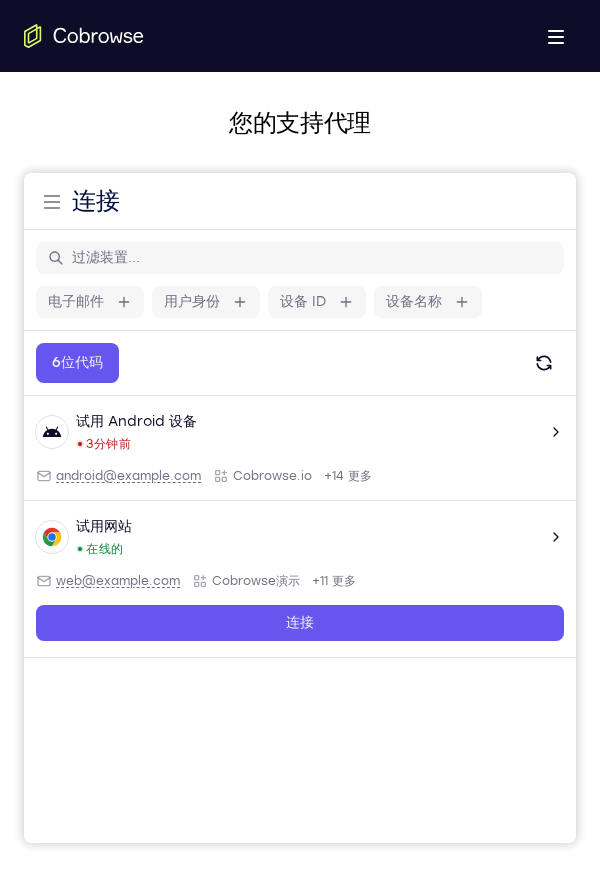 click on "6位代码" at bounding box center (77, 362) 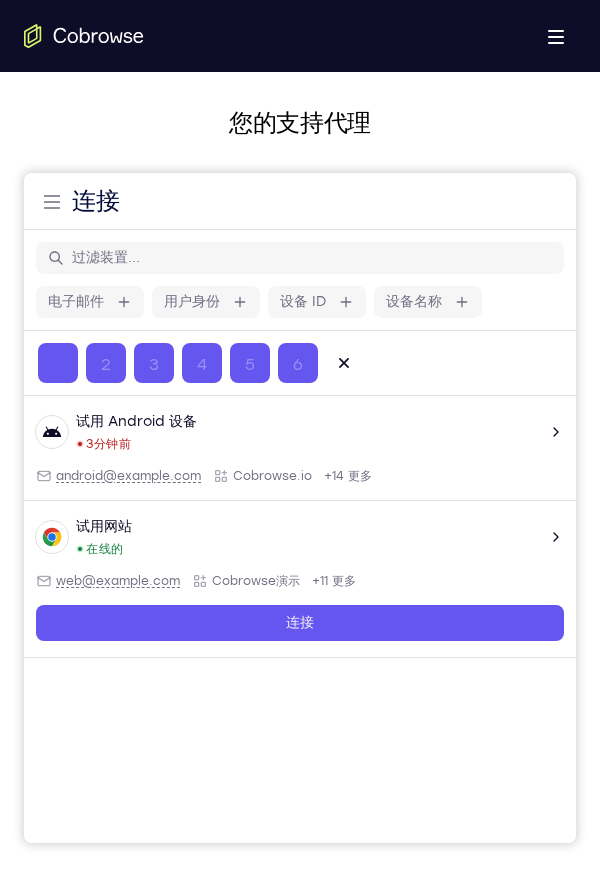 click 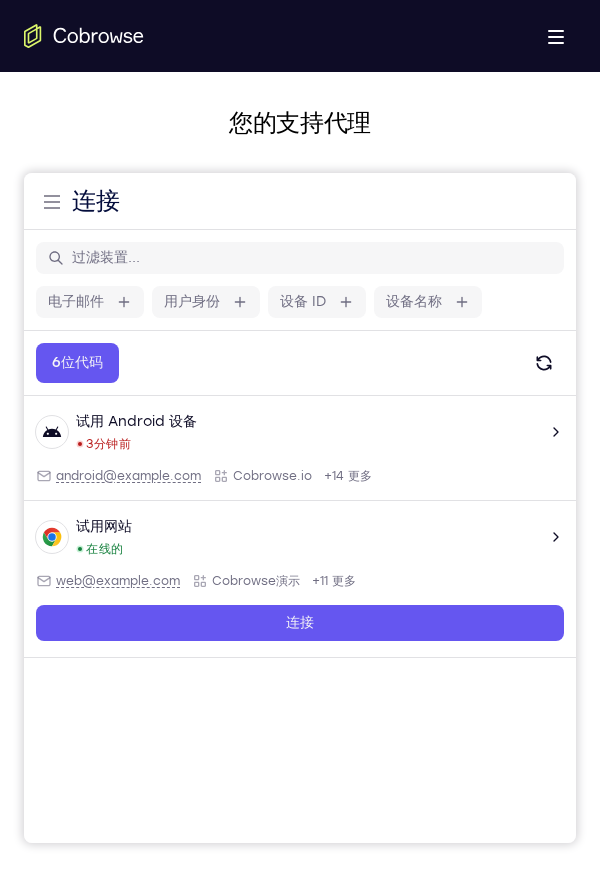 click on "试用网站 在线的 web@example.com Cobrowse演示 +11 更多" at bounding box center (300, 537) 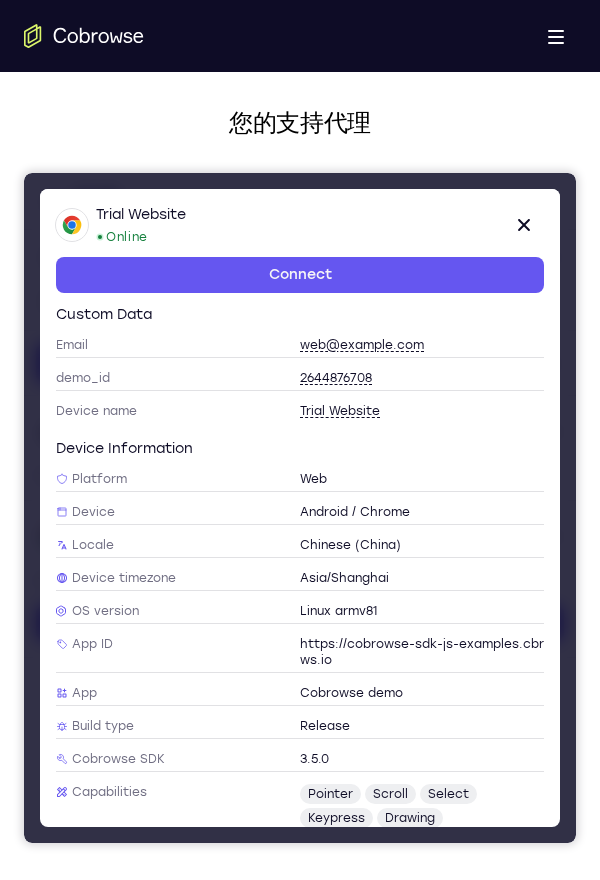 scroll, scrollTop: 0, scrollLeft: 0, axis: both 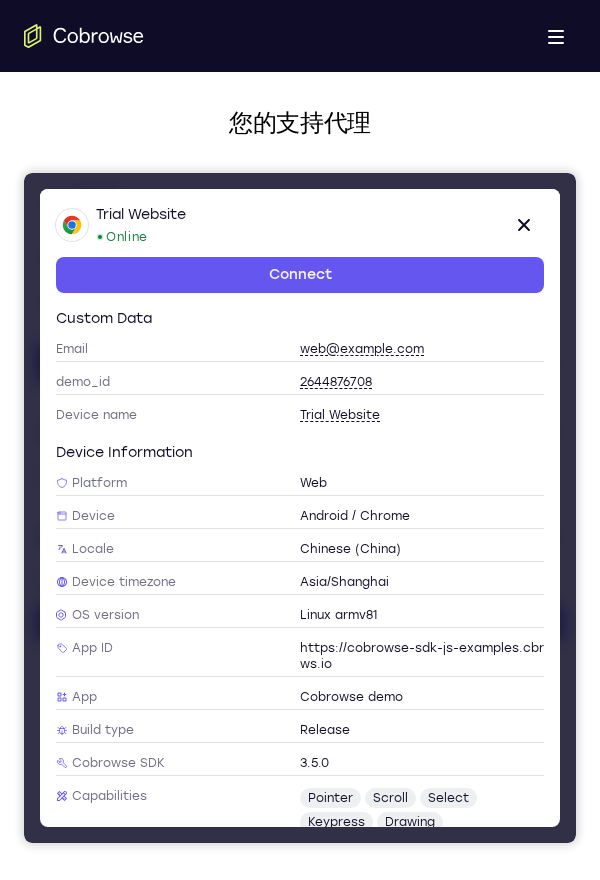 click 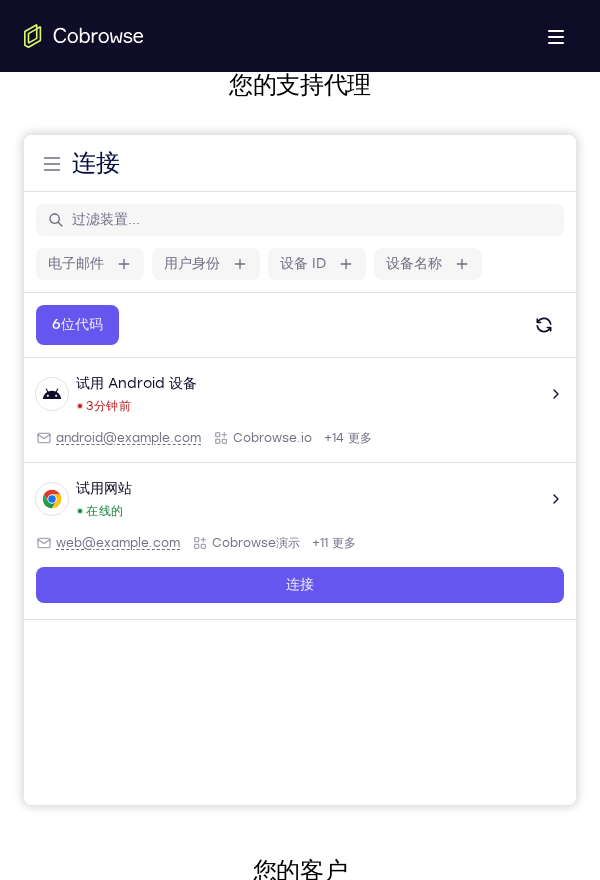 scroll, scrollTop: 108, scrollLeft: 0, axis: vertical 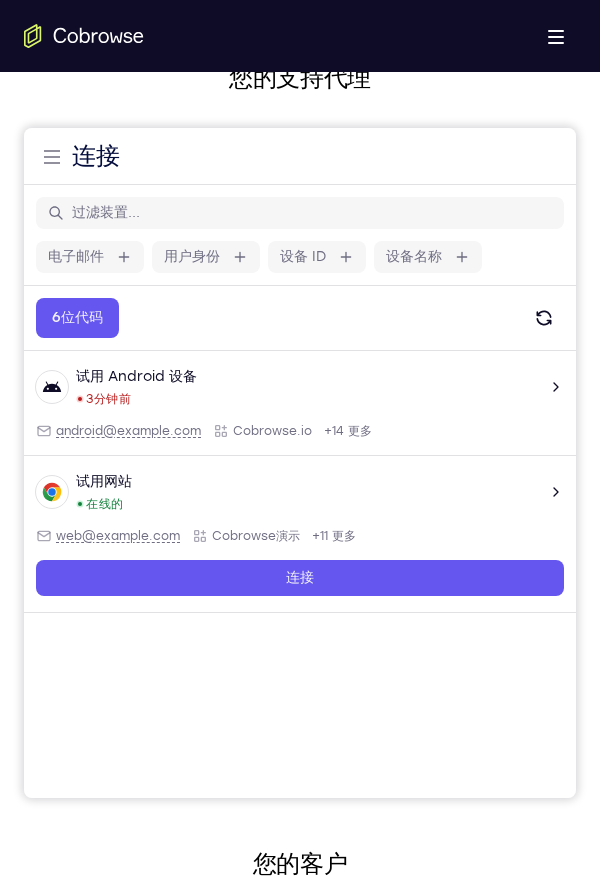click on "试用 Android 设备 3分钟前 android@example.com Cobrowse.io +14 更多" at bounding box center (300, 387) 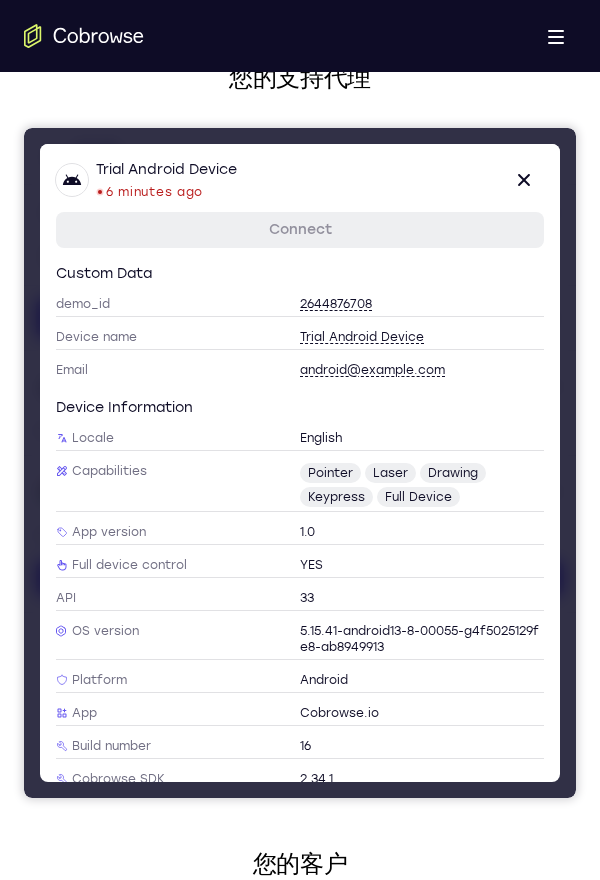 scroll, scrollTop: 124, scrollLeft: 0, axis: vertical 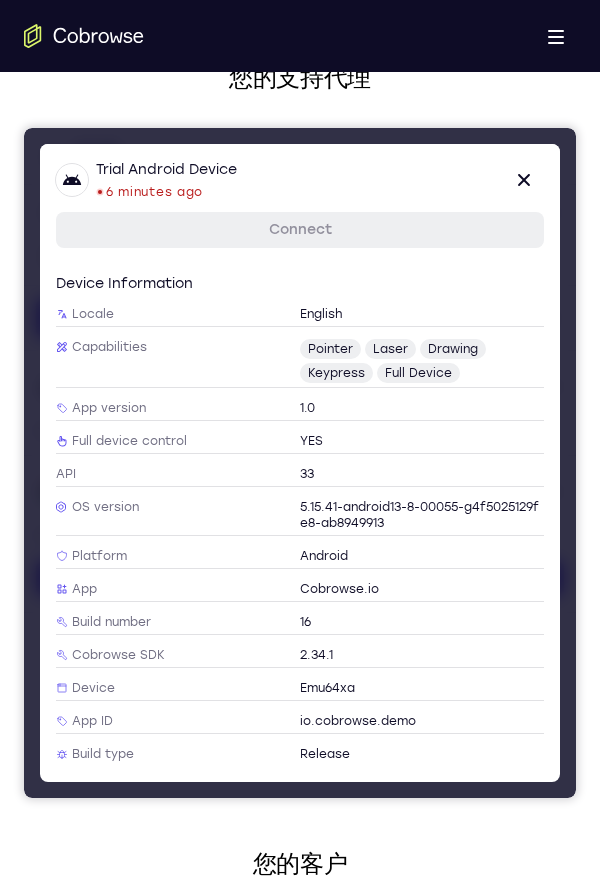 click 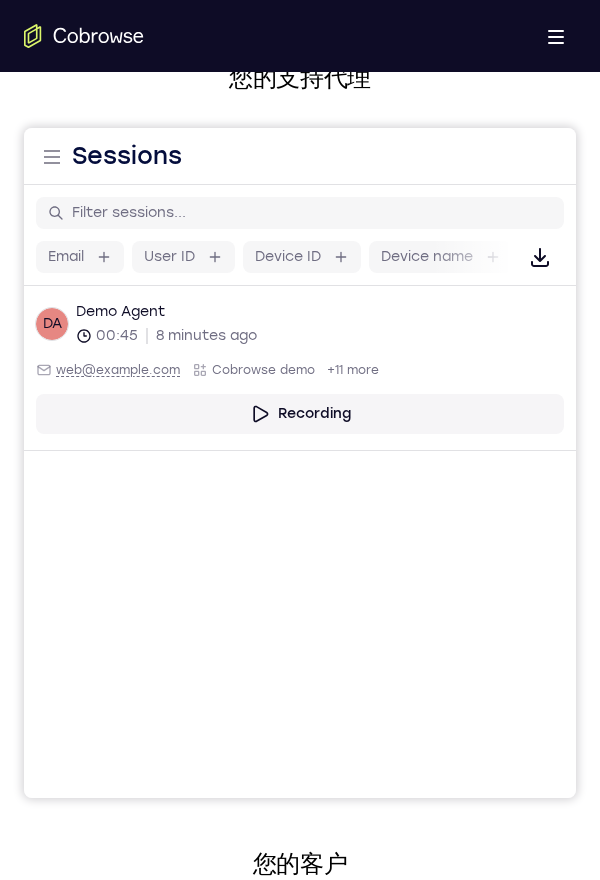 click on "Recording" at bounding box center [300, 414] 